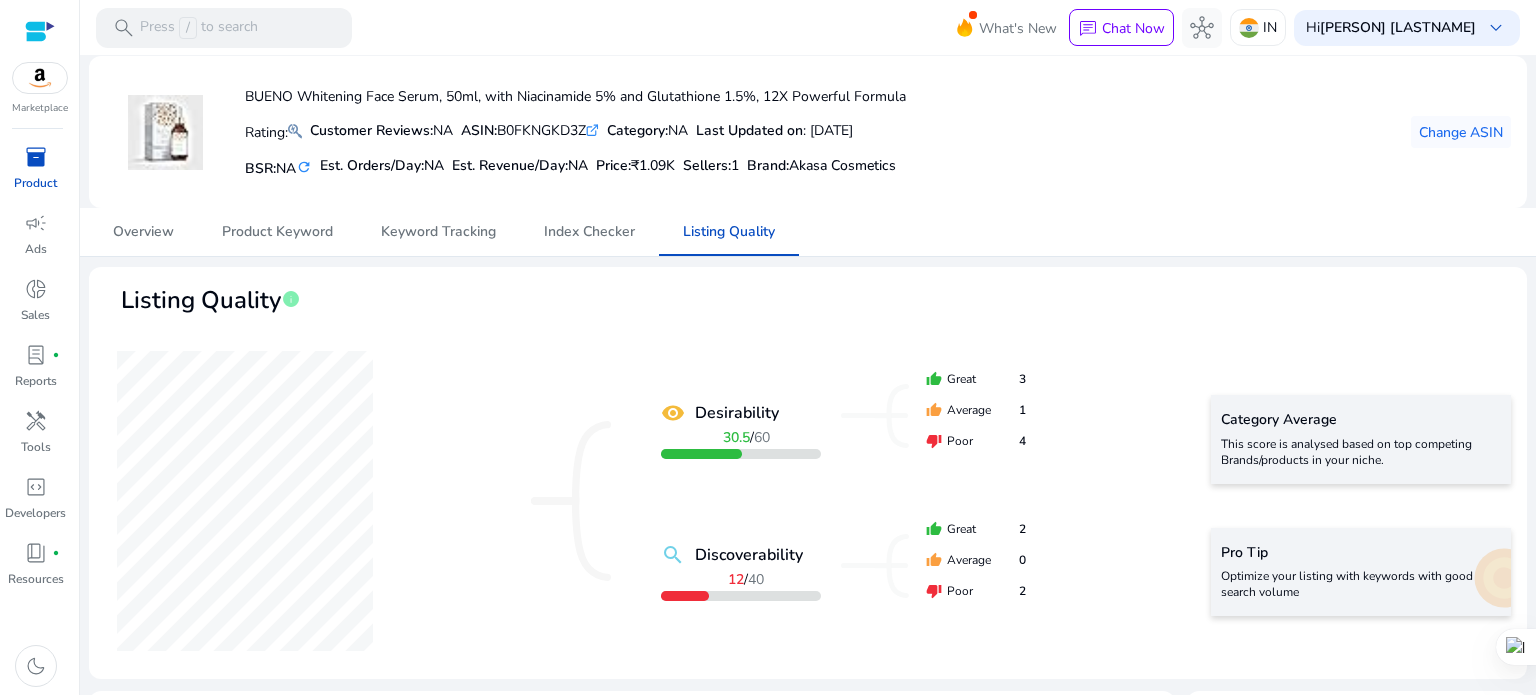 scroll, scrollTop: 0, scrollLeft: 0, axis: both 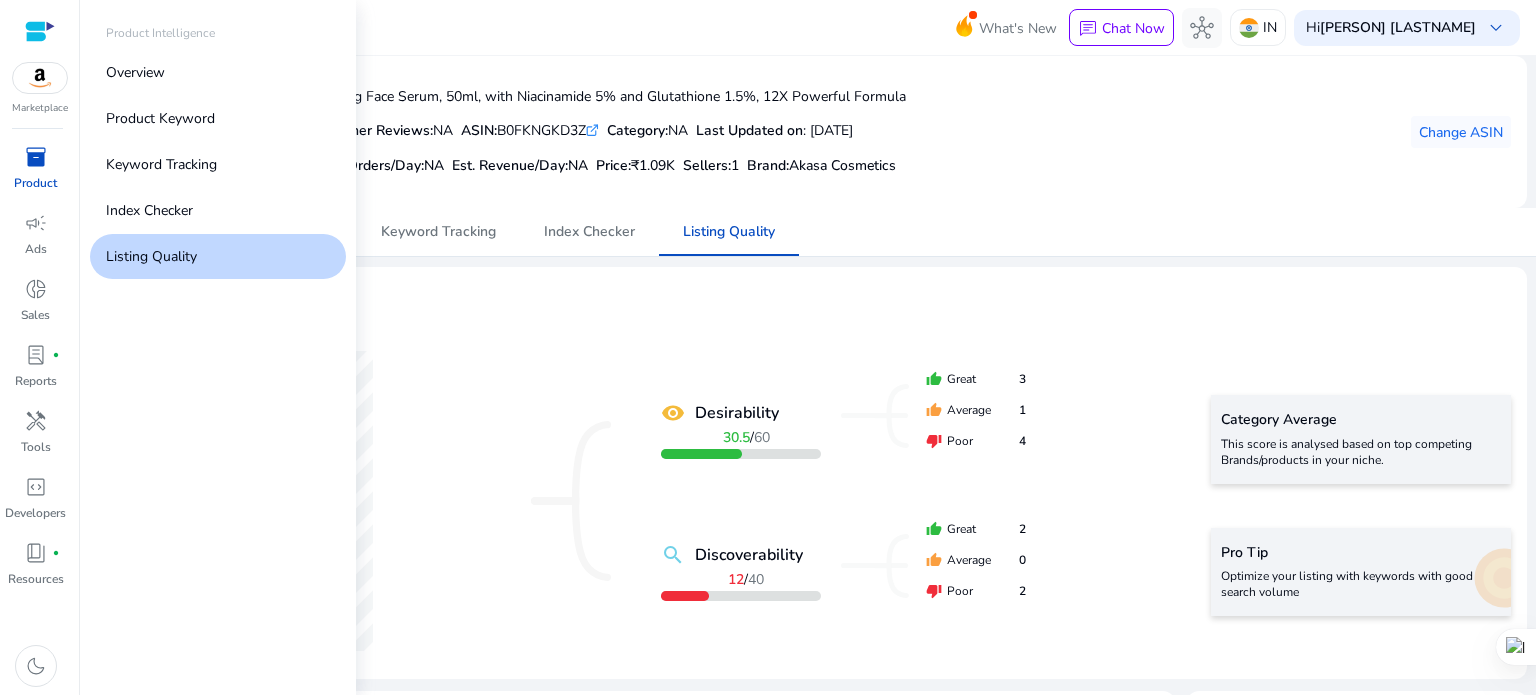 click on "Product" at bounding box center [35, 183] 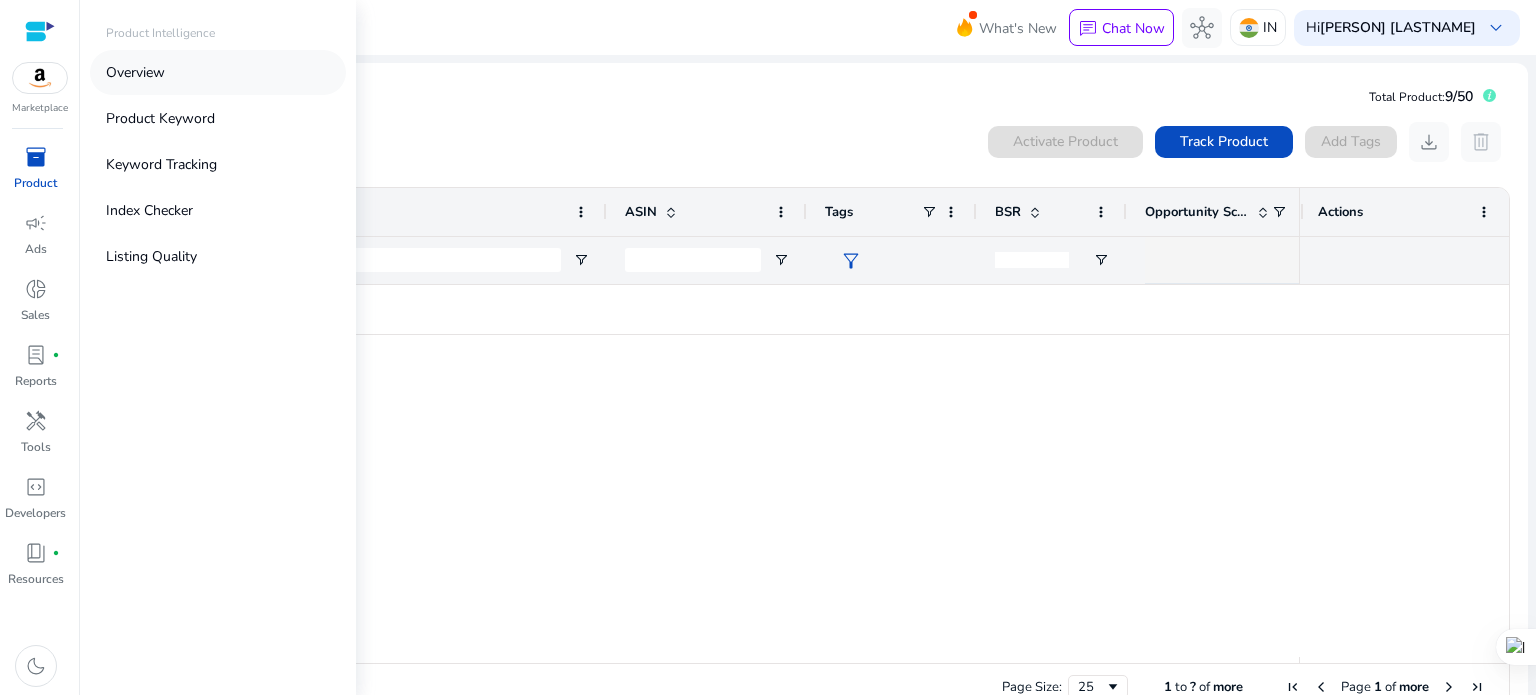 click on "Overview" at bounding box center [218, 72] 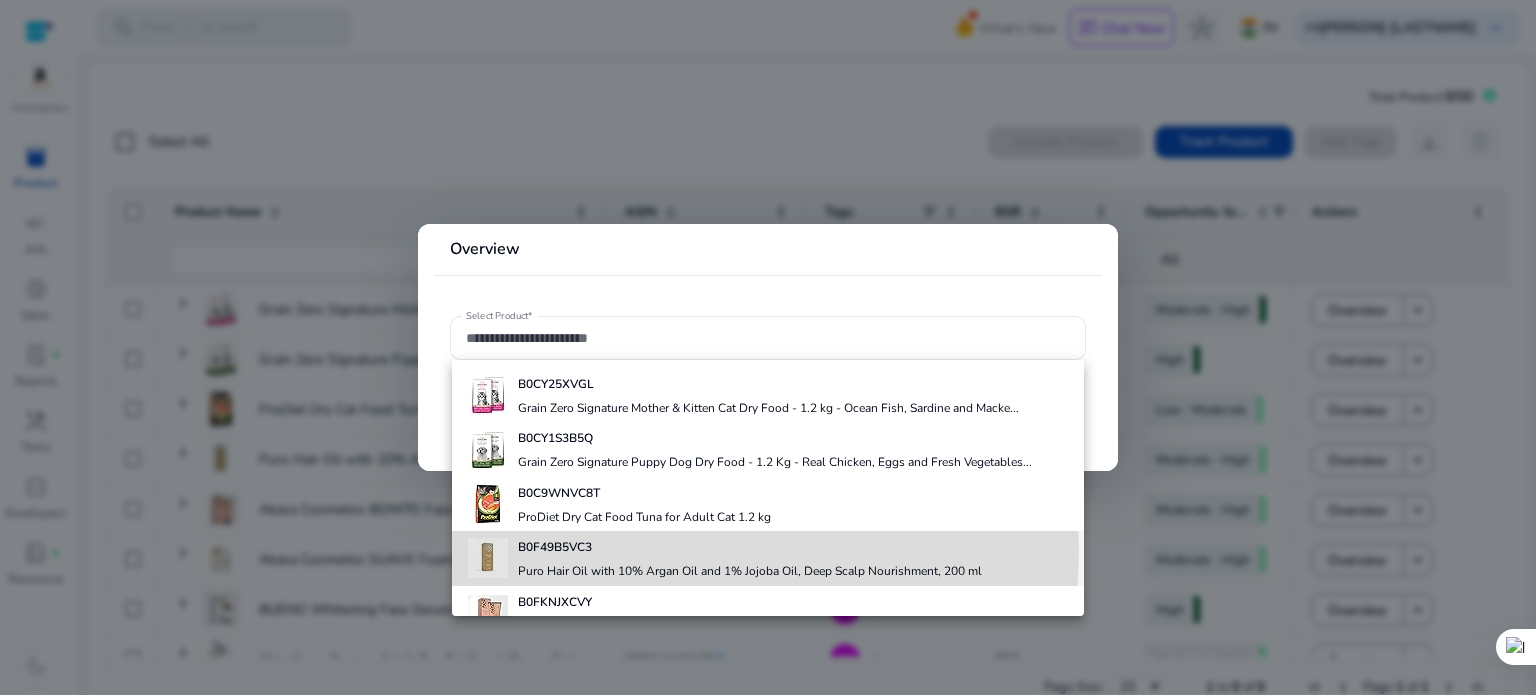 click on "B0F49B5VC3" at bounding box center (555, 547) 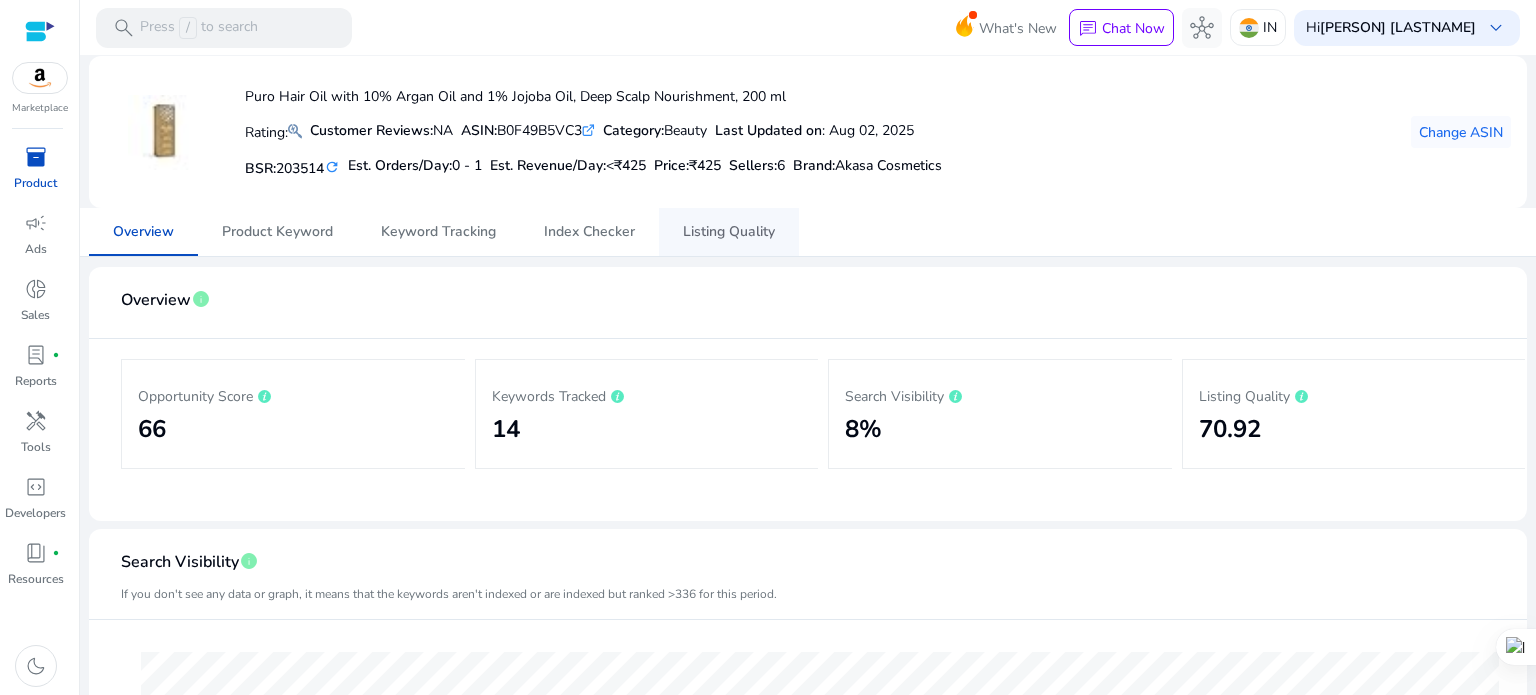 click on "Listing Quality" at bounding box center [729, 232] 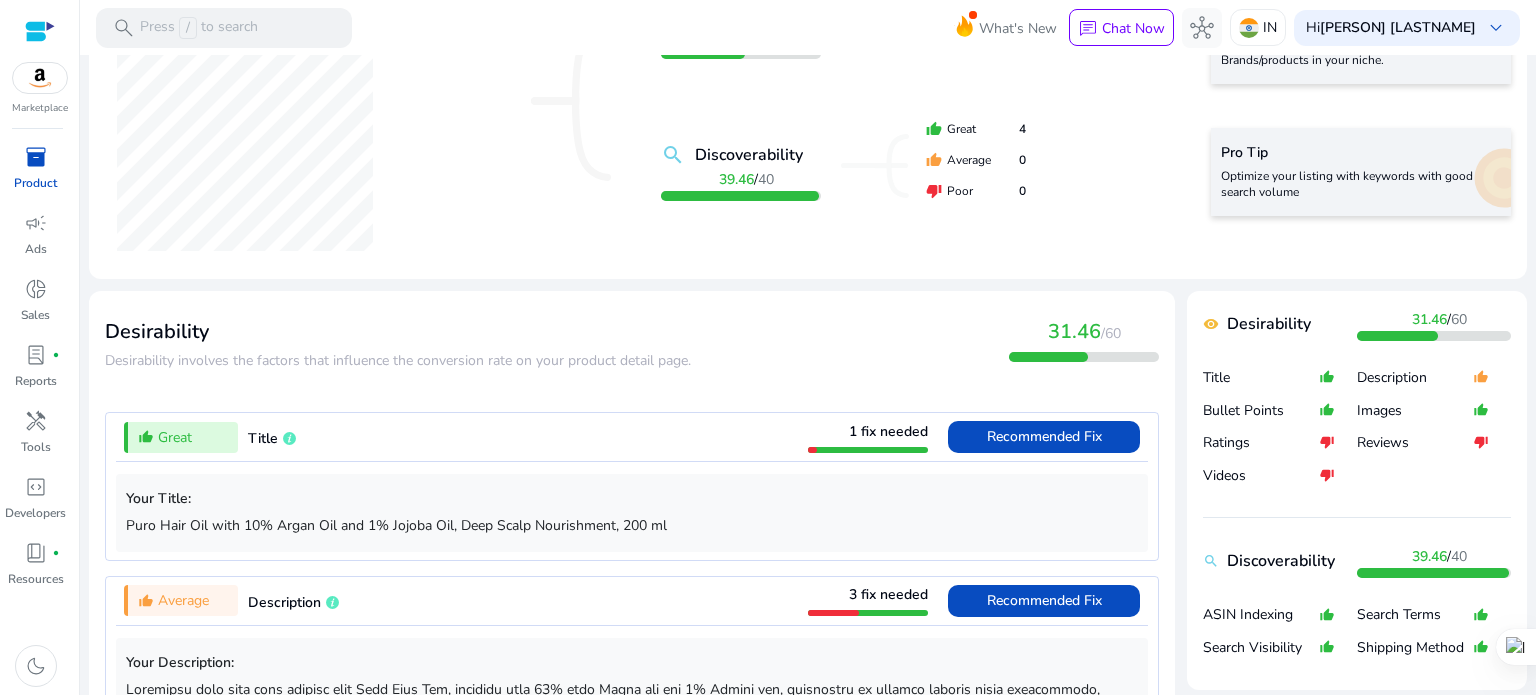 scroll, scrollTop: 600, scrollLeft: 0, axis: vertical 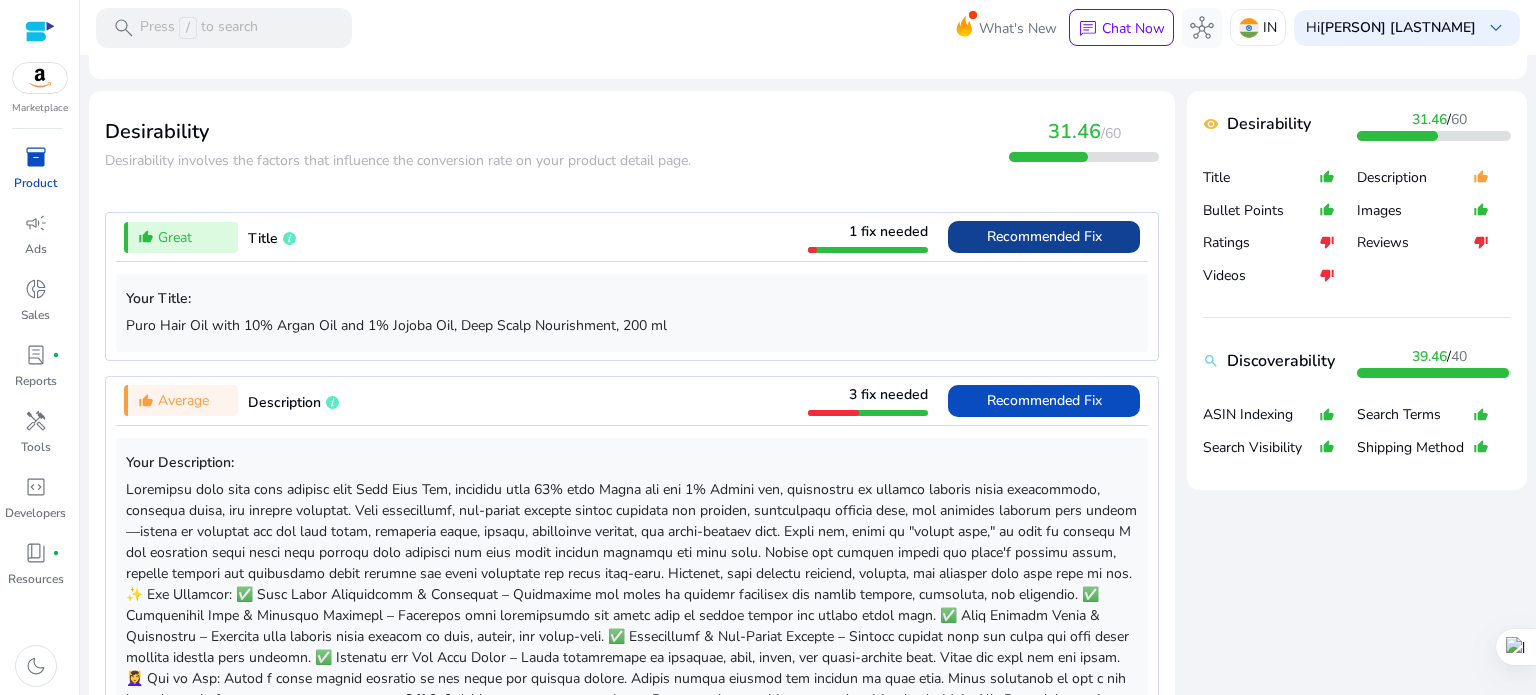 click on "Recommended Fix" at bounding box center (1044, 236) 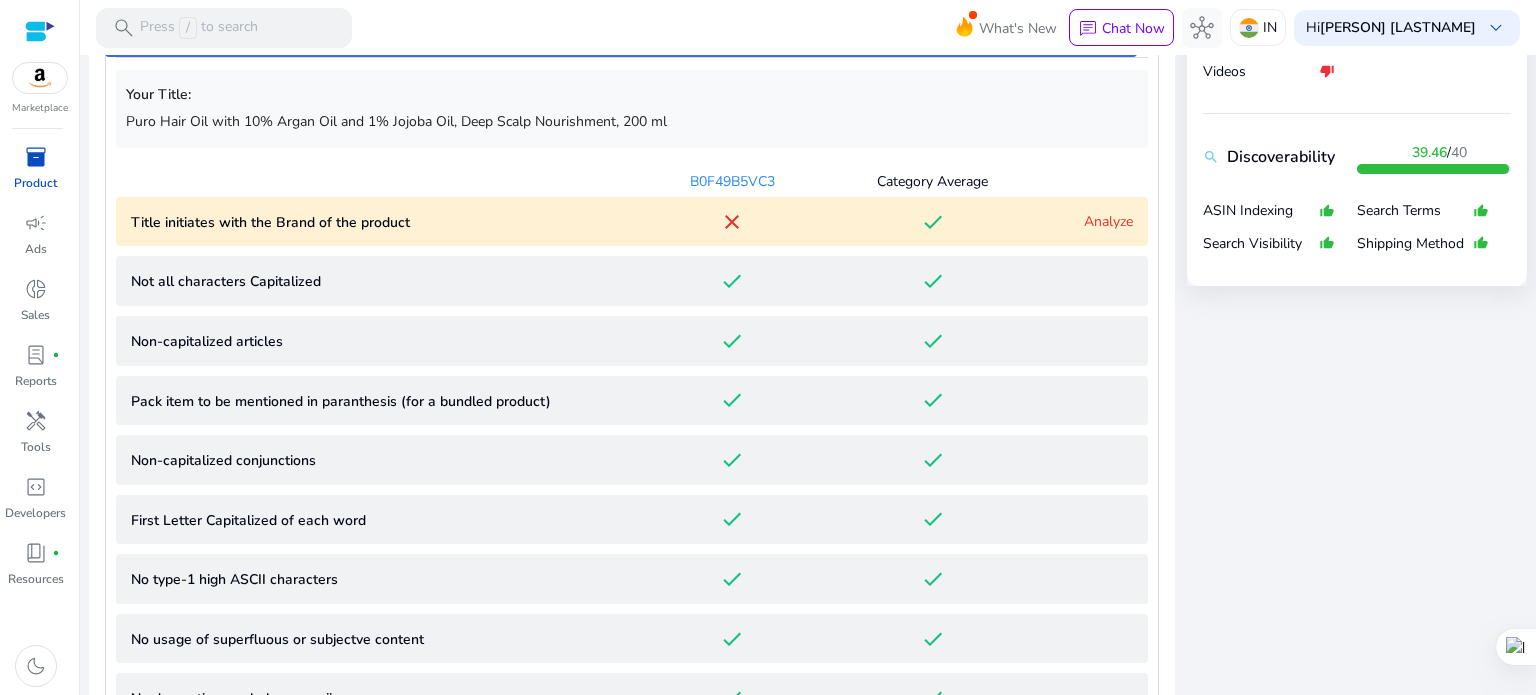 scroll, scrollTop: 812, scrollLeft: 0, axis: vertical 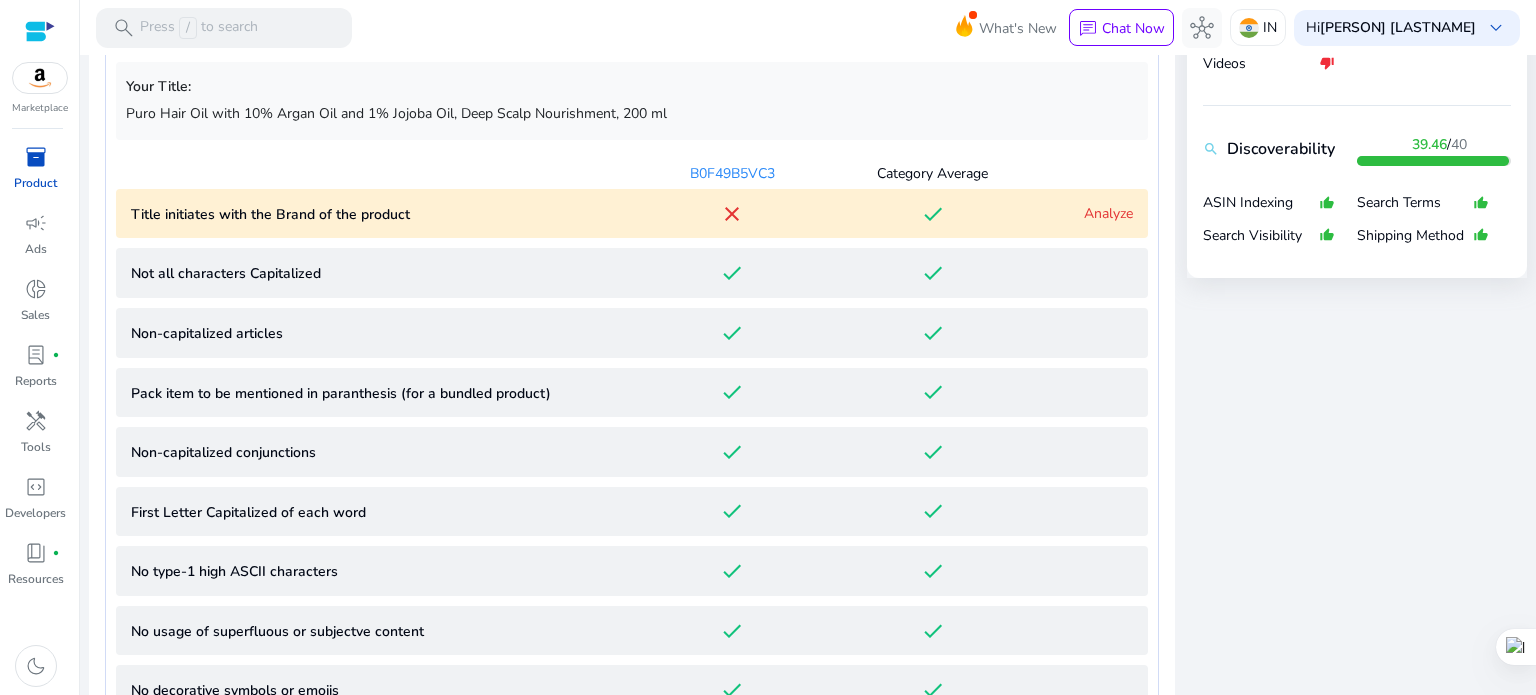 click on "Analyze" at bounding box center (1108, 213) 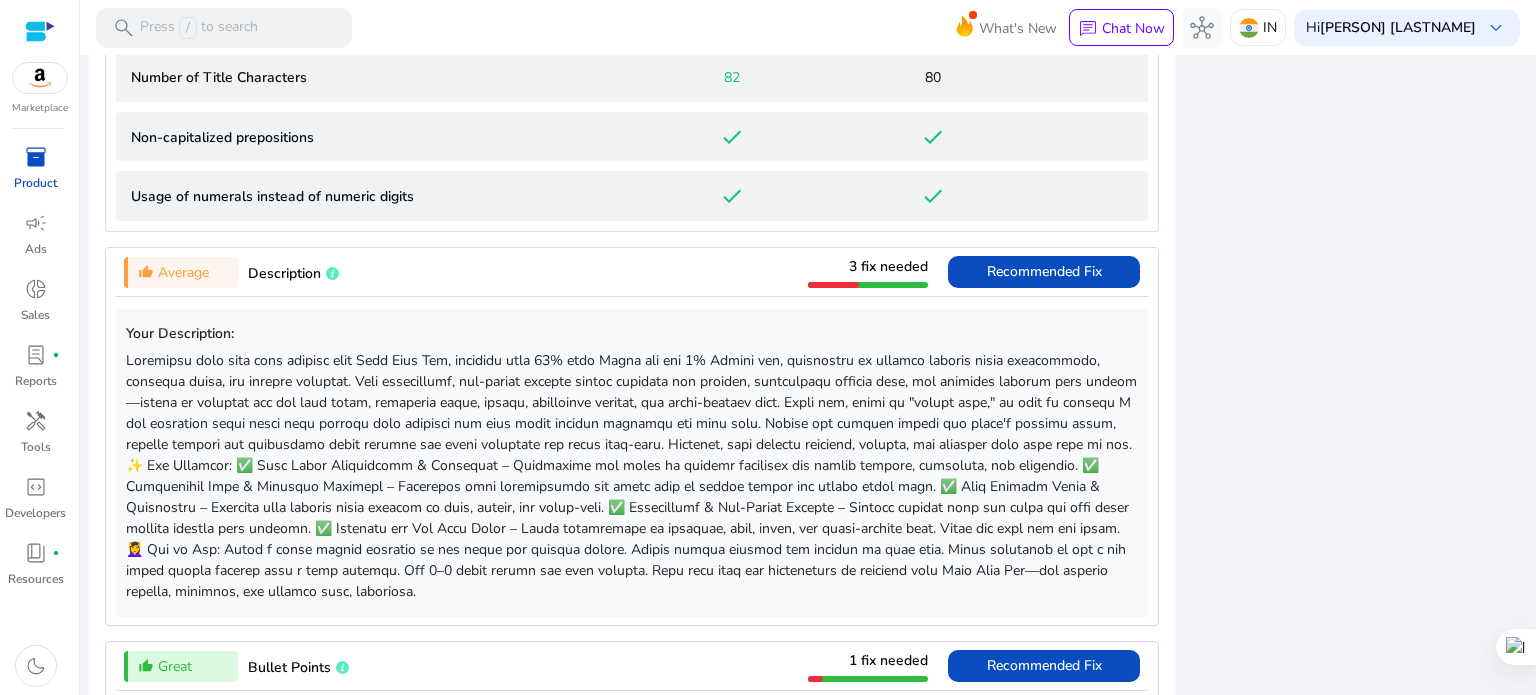 scroll, scrollTop: 1800, scrollLeft: 0, axis: vertical 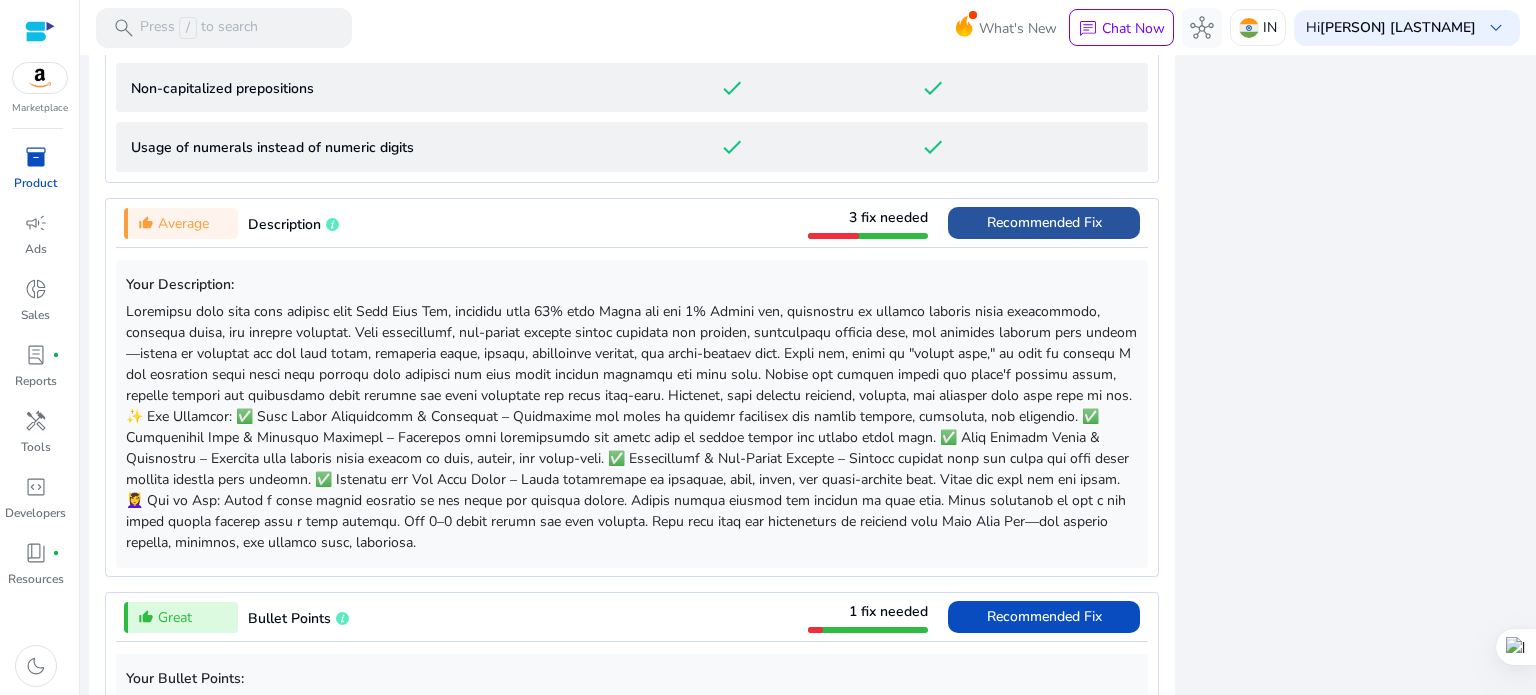 click on "Recommended Fix" at bounding box center [1044, 222] 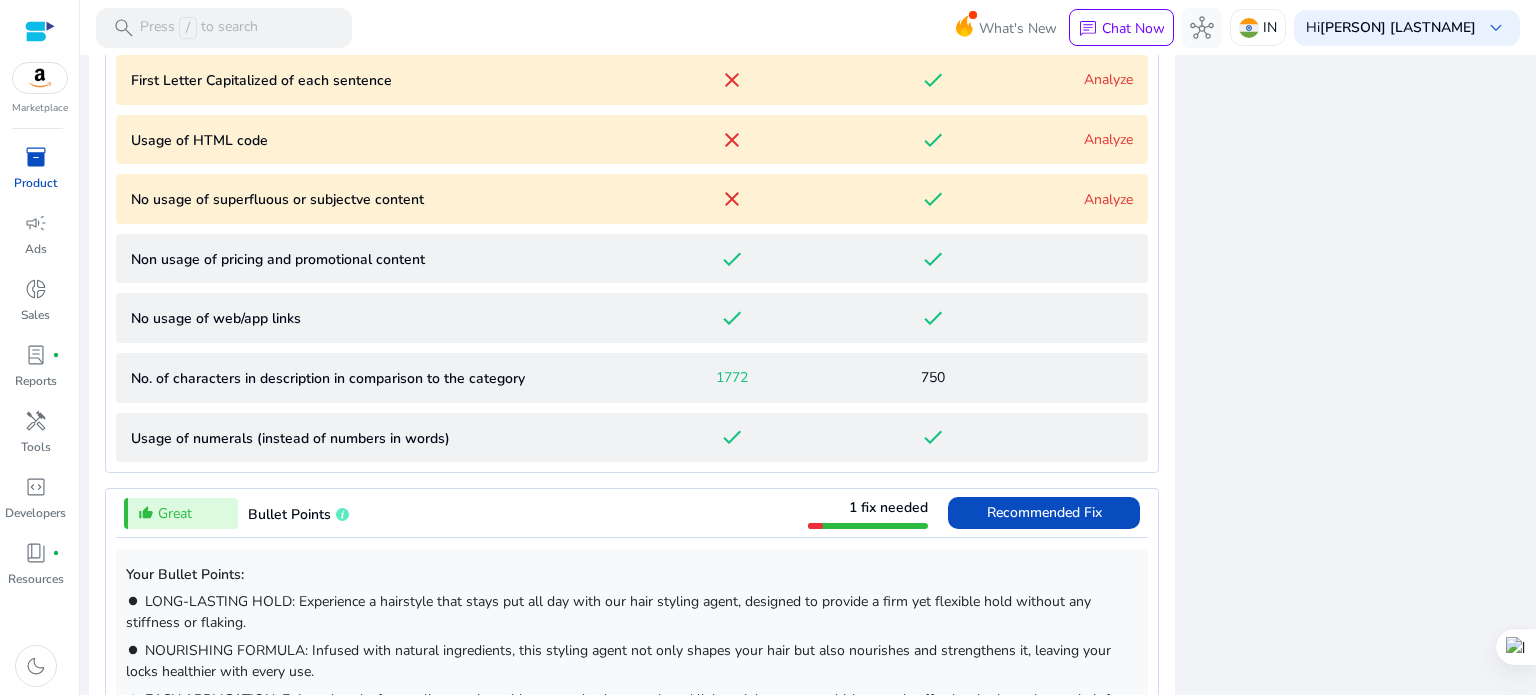 scroll, scrollTop: 1575, scrollLeft: 0, axis: vertical 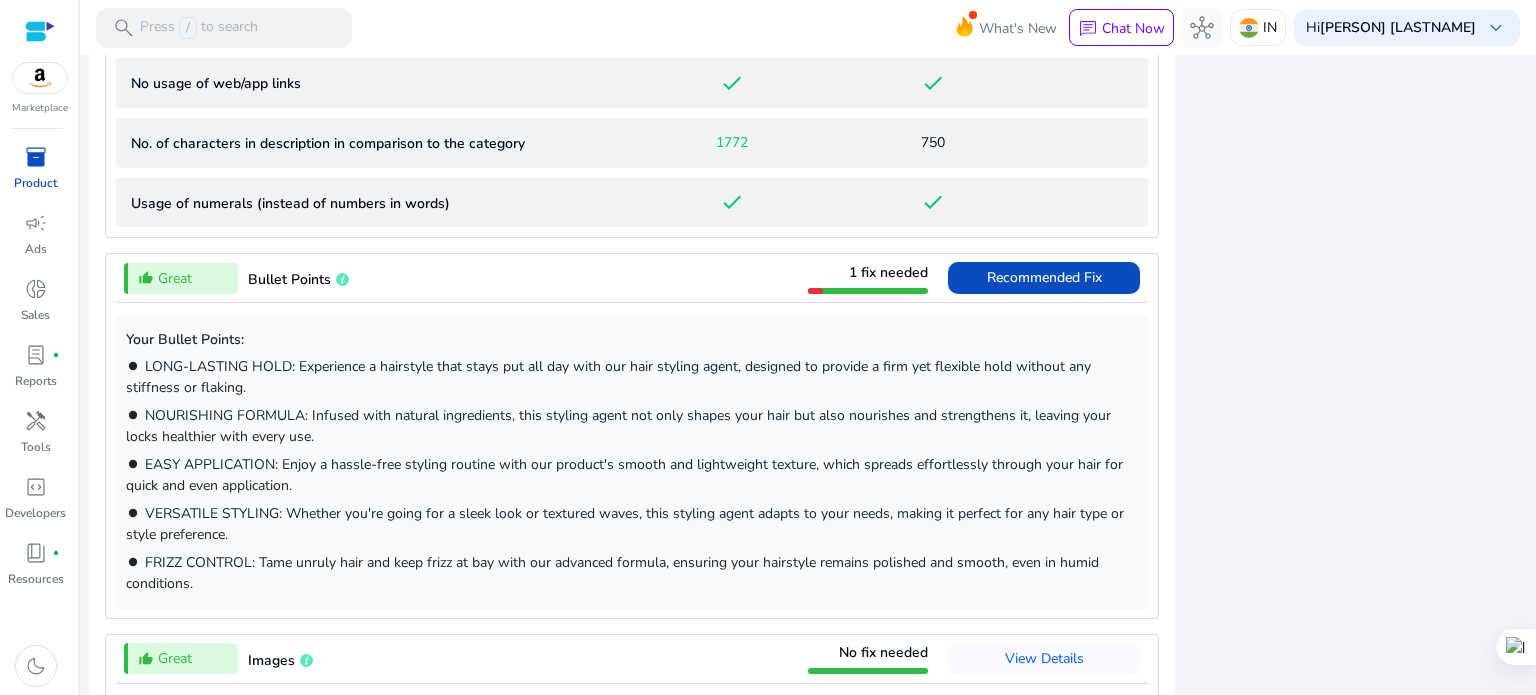 click at bounding box center (815, 291) 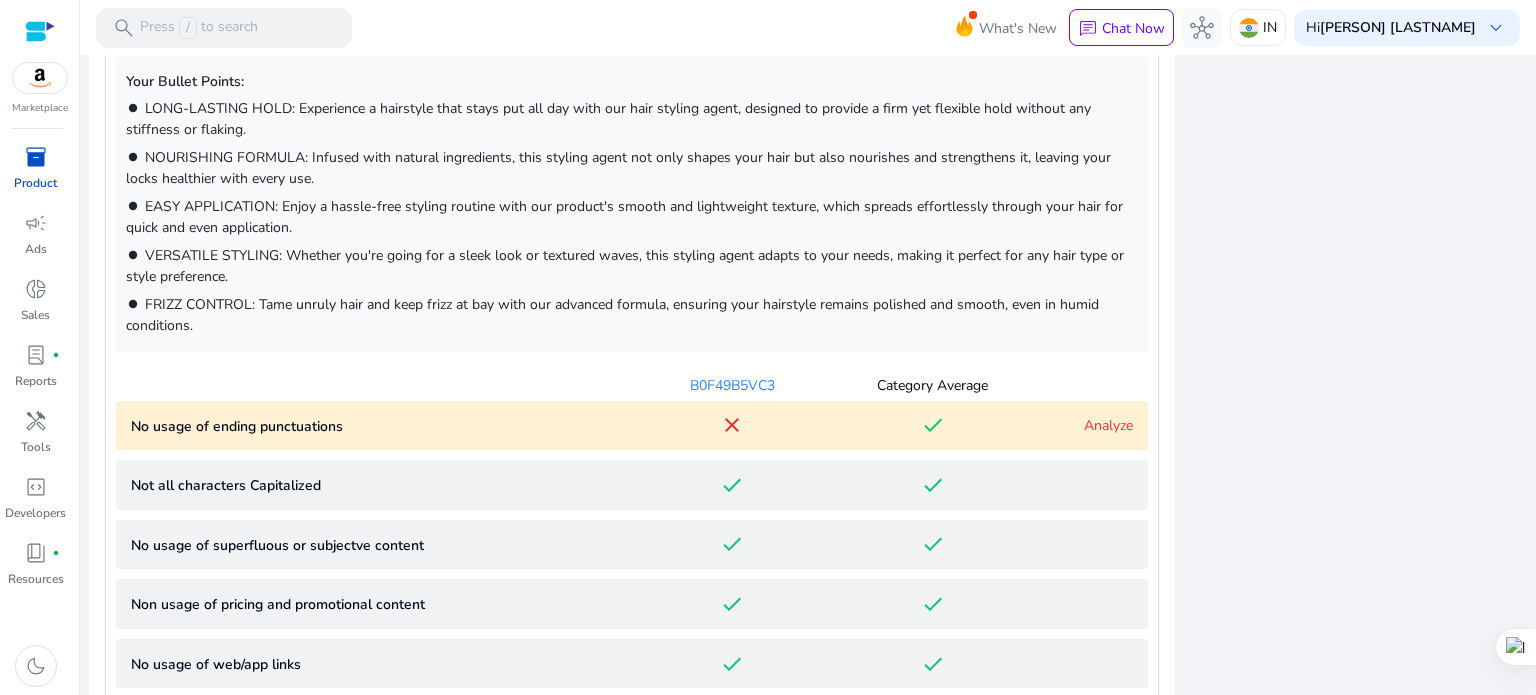 scroll, scrollTop: 1368, scrollLeft: 0, axis: vertical 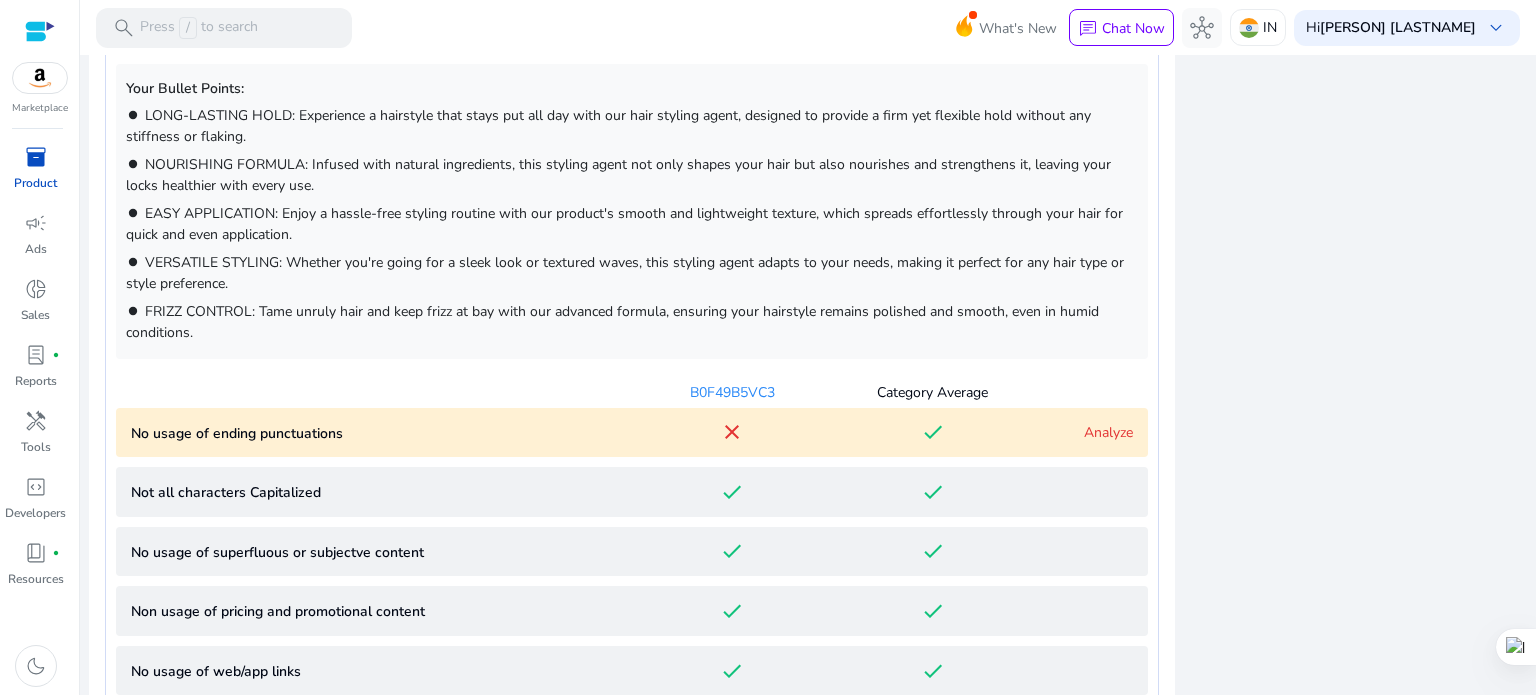 click on "No usage of ending punctuations" at bounding box center [381, 433] 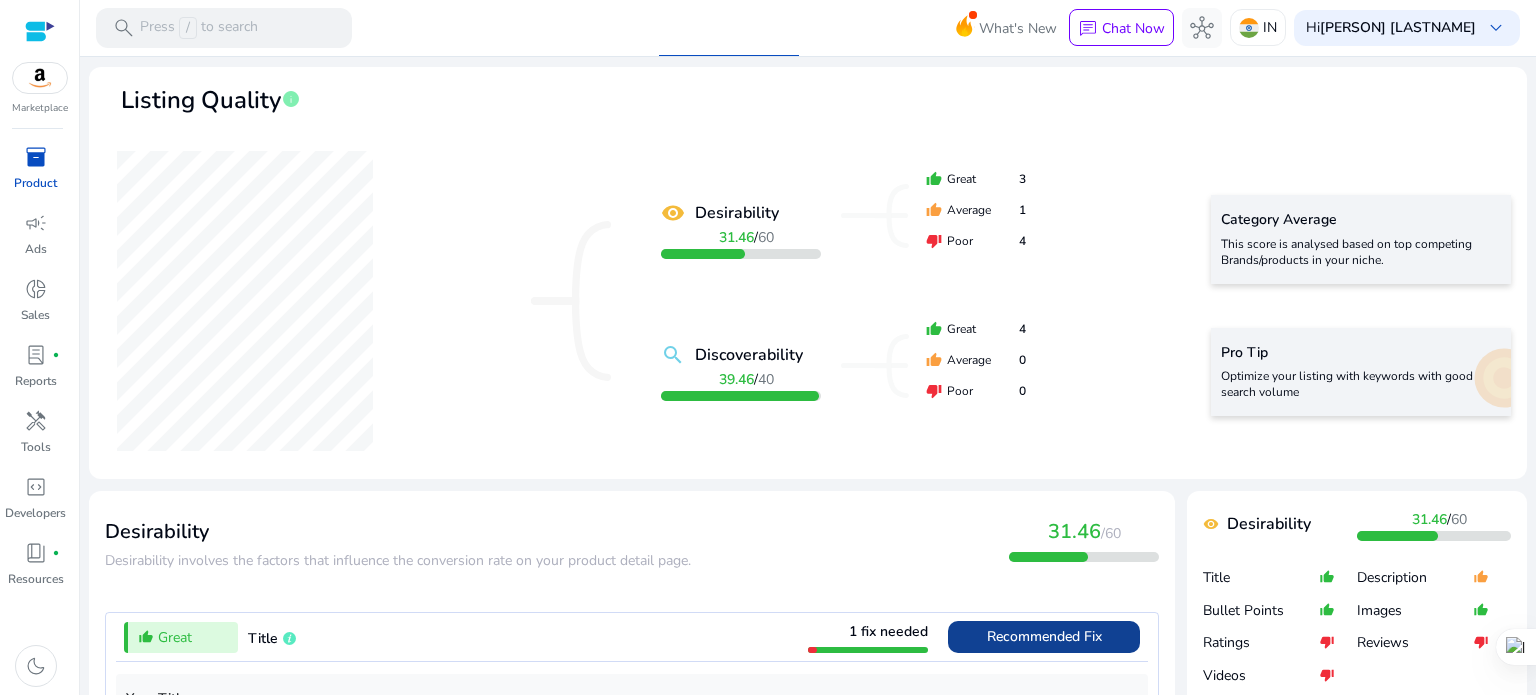 scroll, scrollTop: 400, scrollLeft: 0, axis: vertical 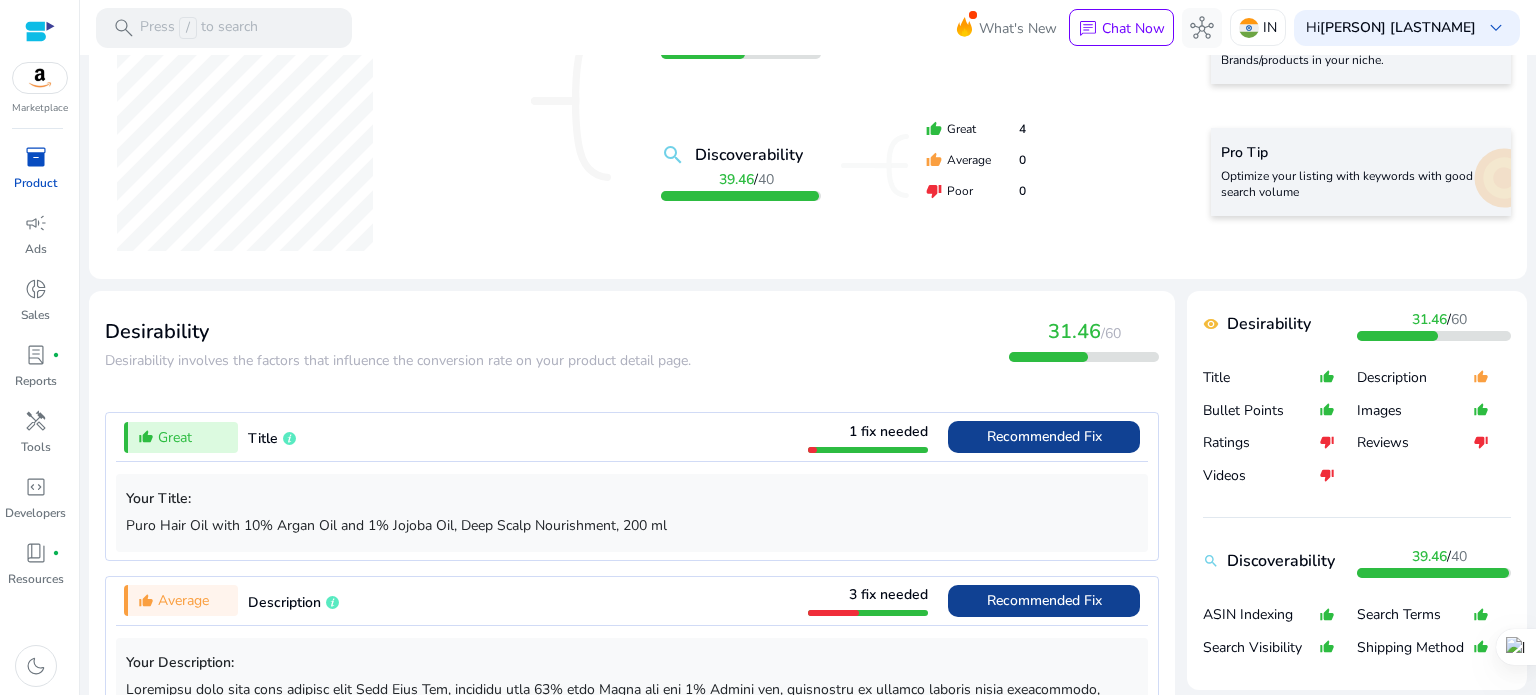 click on "Title" at bounding box center [263, 438] 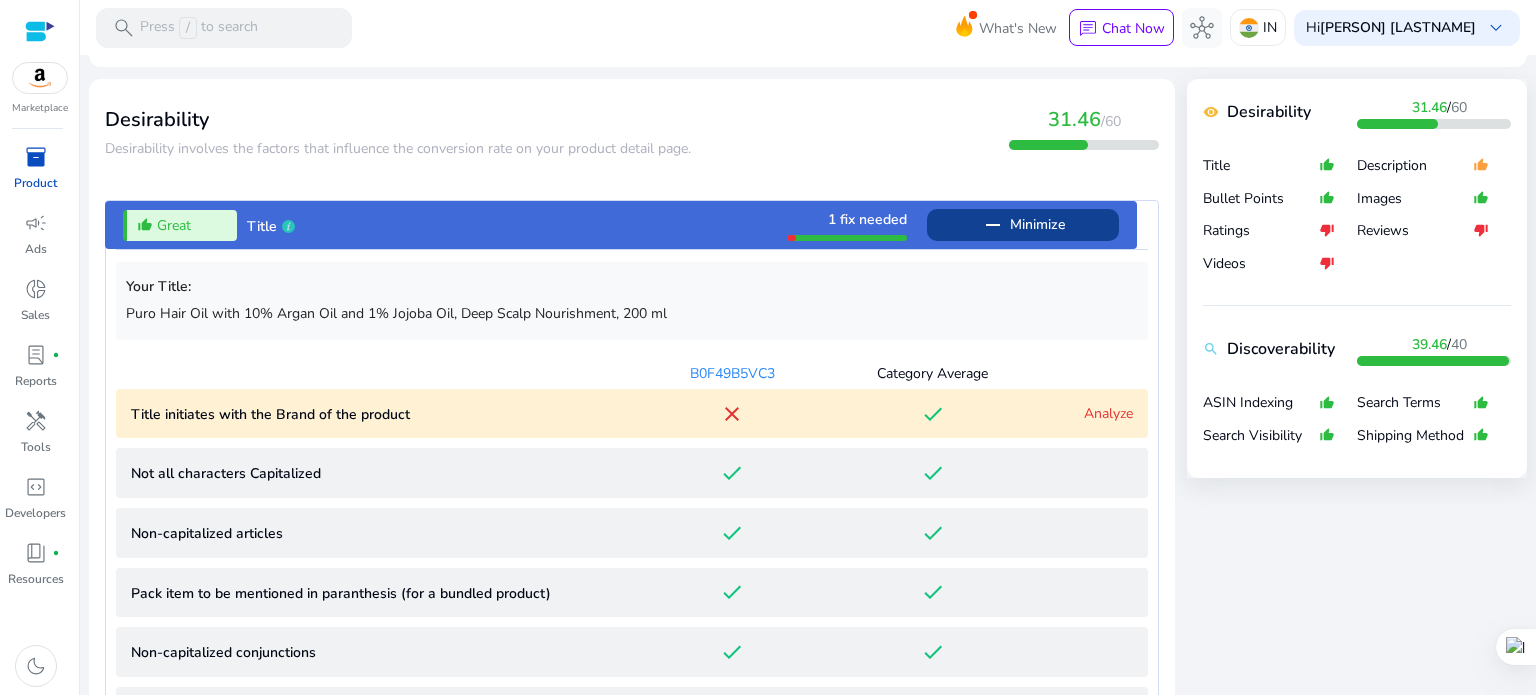 scroll, scrollTop: 412, scrollLeft: 0, axis: vertical 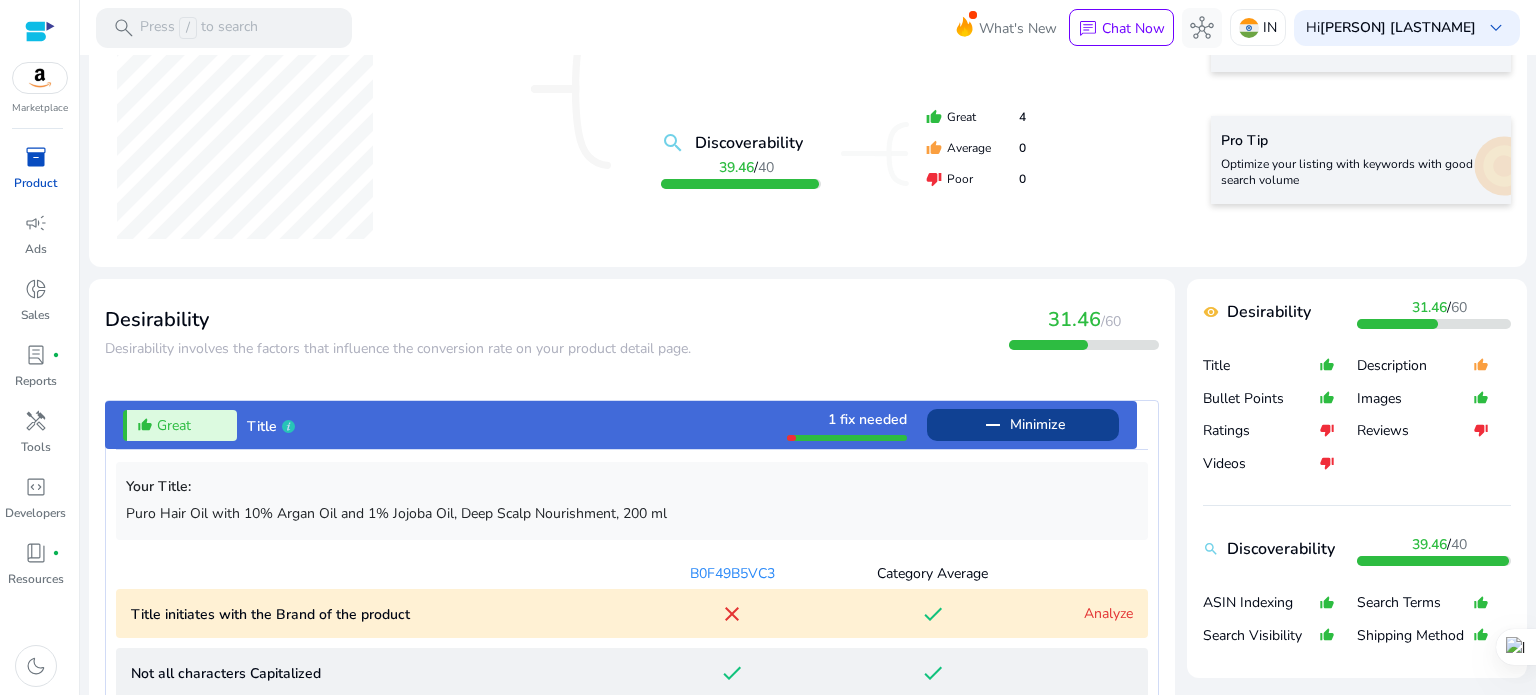 click on "1 fix needed" at bounding box center (867, 419) 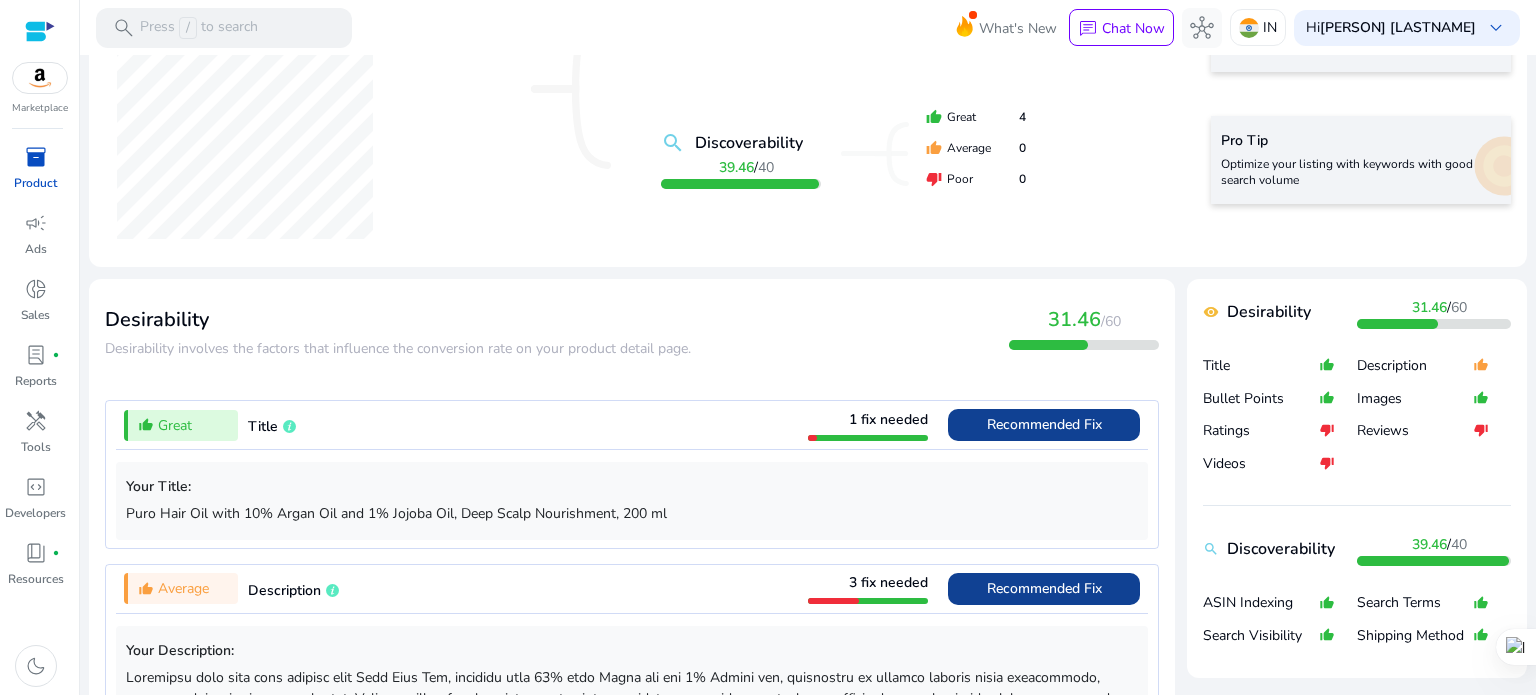 click at bounding box center [868, 438] 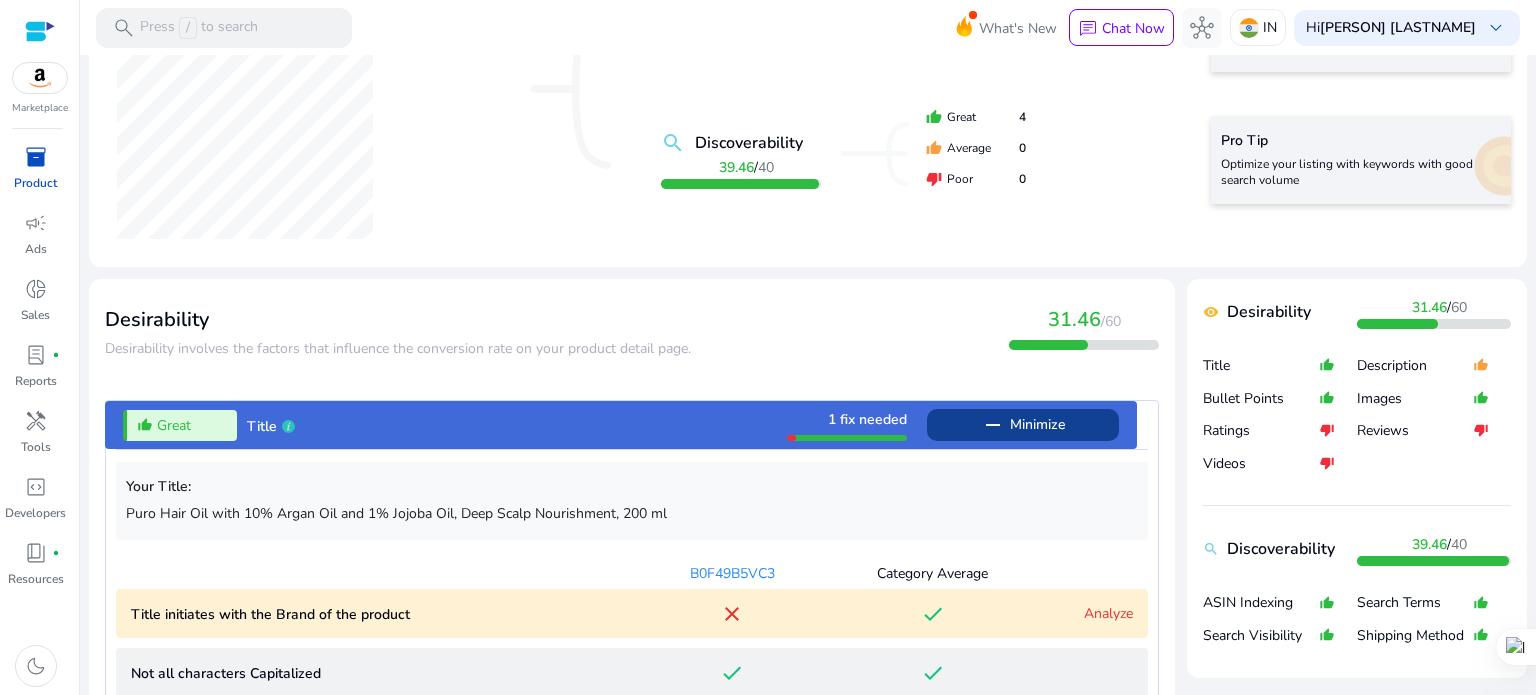 click on "Your Title: [BRAND] [PRODUCT] [PRODUCT] with [NUMBER]% [PRODUCT] and [NUMBER]% [PRODUCT], [PRODUCT] [PRODUCT], [NUMBER] ml" at bounding box center (632, 500) 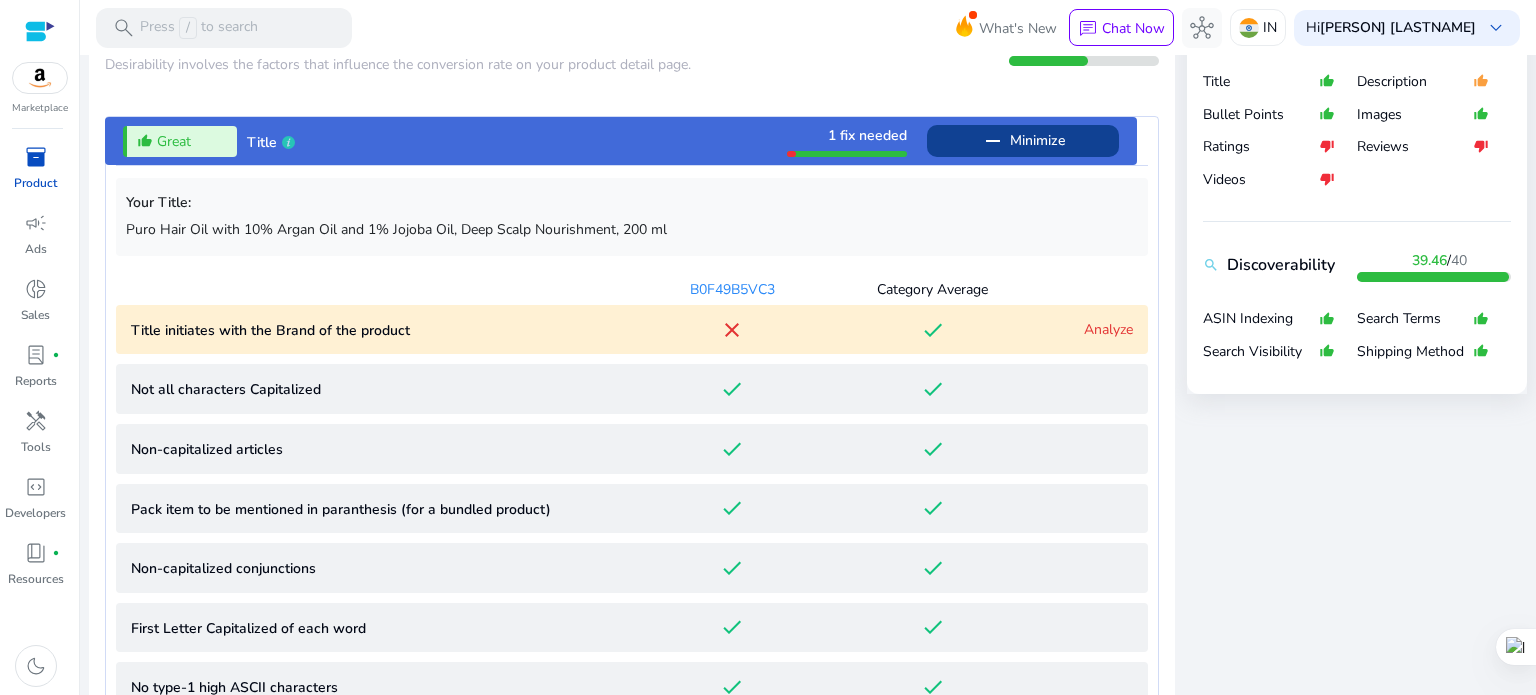 scroll, scrollTop: 812, scrollLeft: 0, axis: vertical 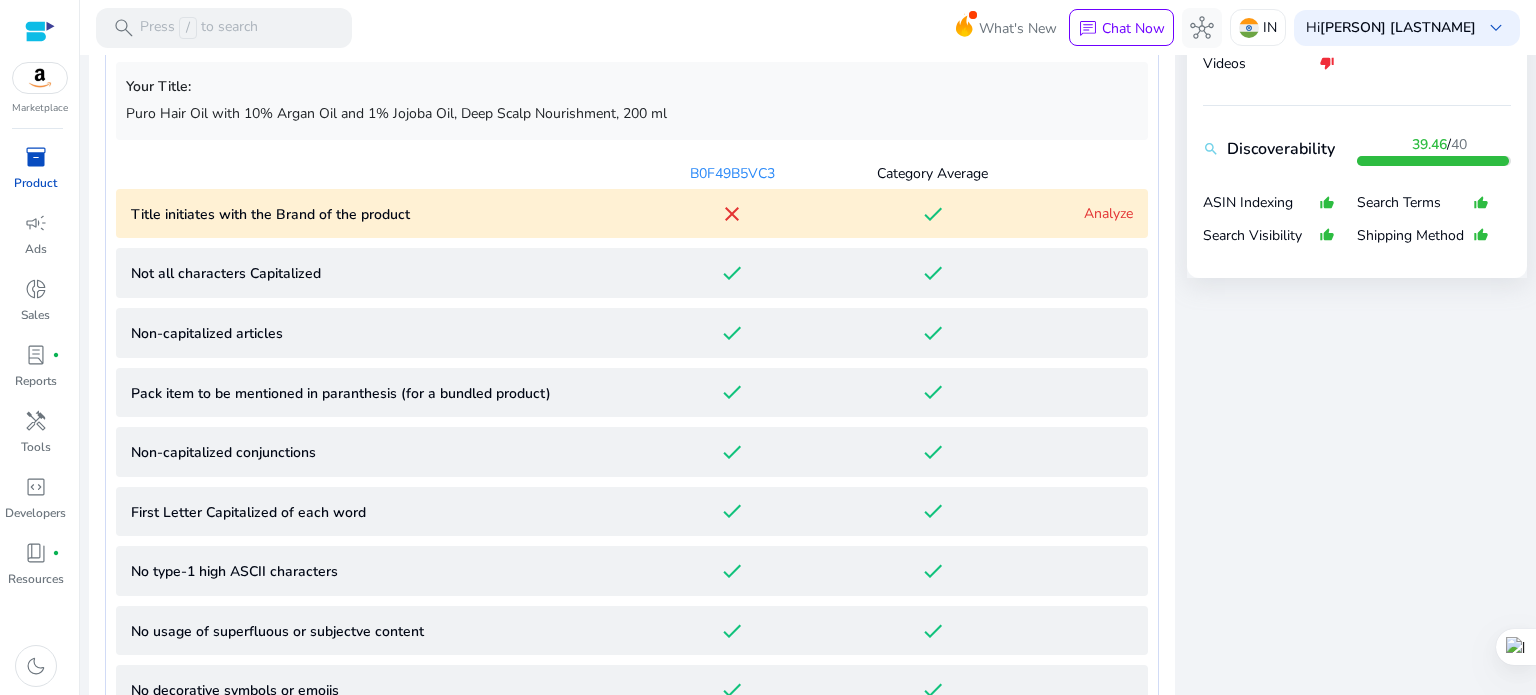 click on "close" at bounding box center (732, 214) 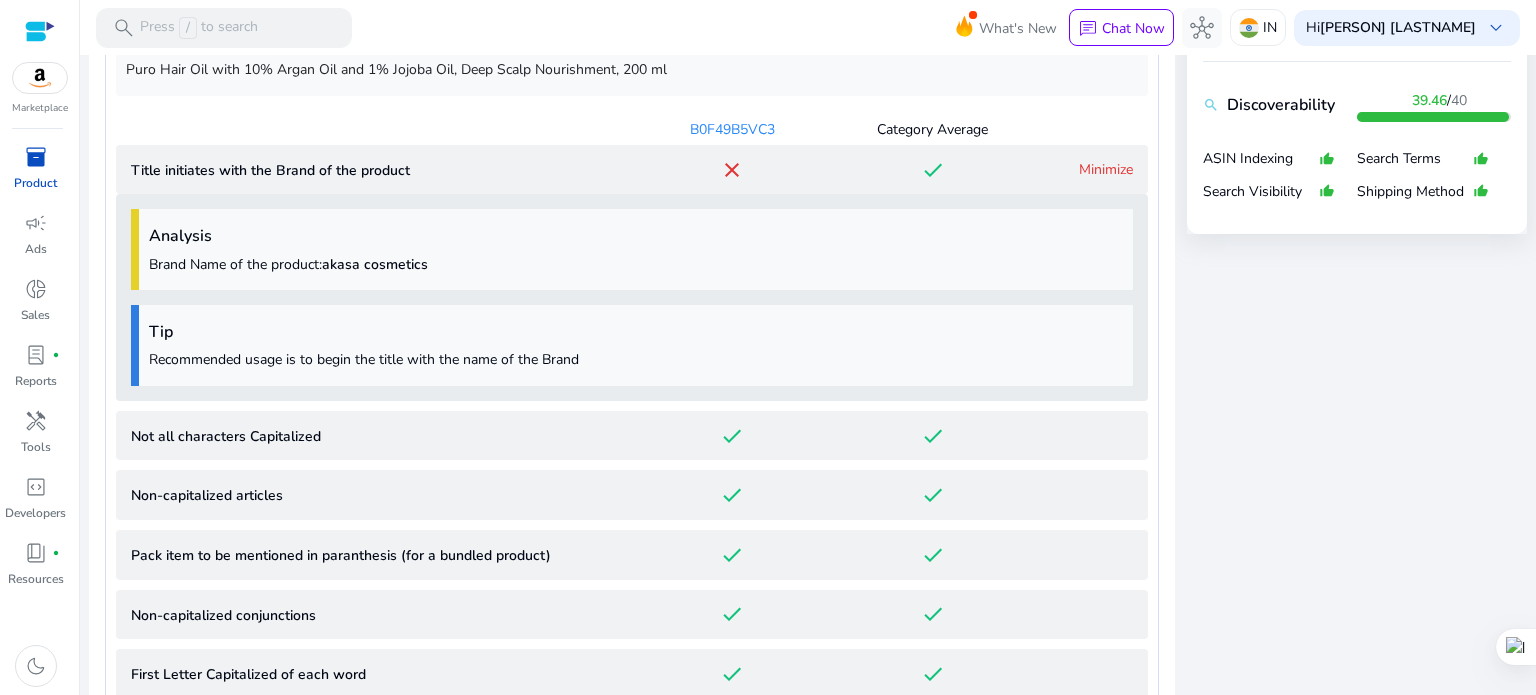 scroll, scrollTop: 800, scrollLeft: 0, axis: vertical 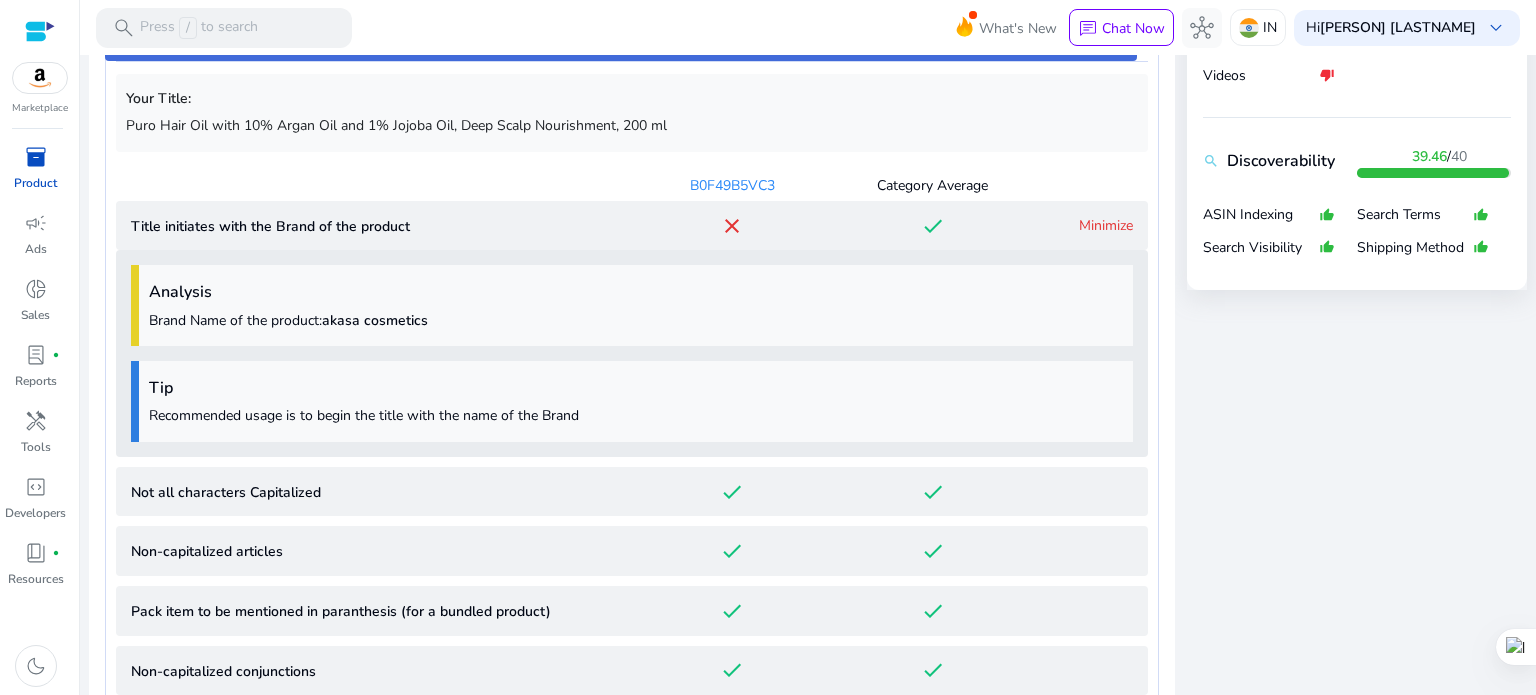 click on "Minimize" at bounding box center (1106, 225) 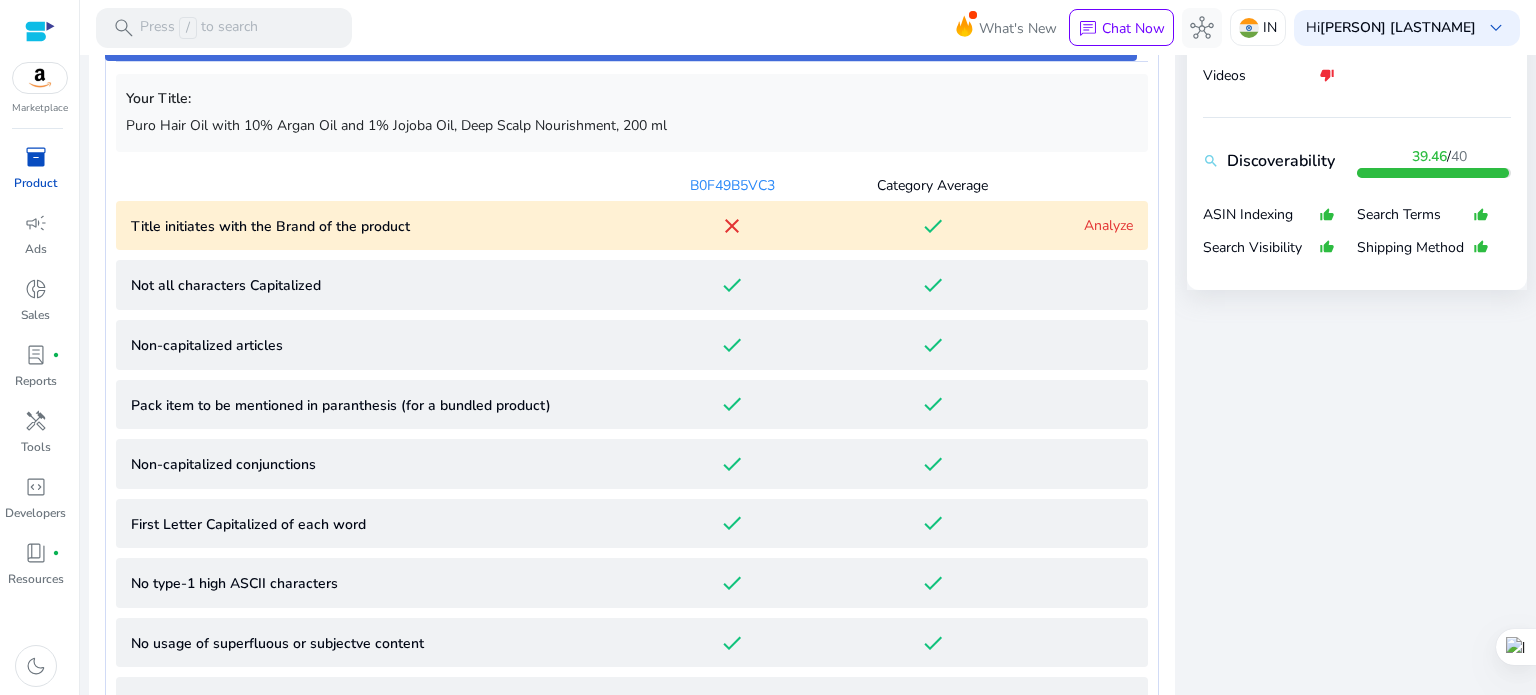click on "Analyze" at bounding box center (1108, 225) 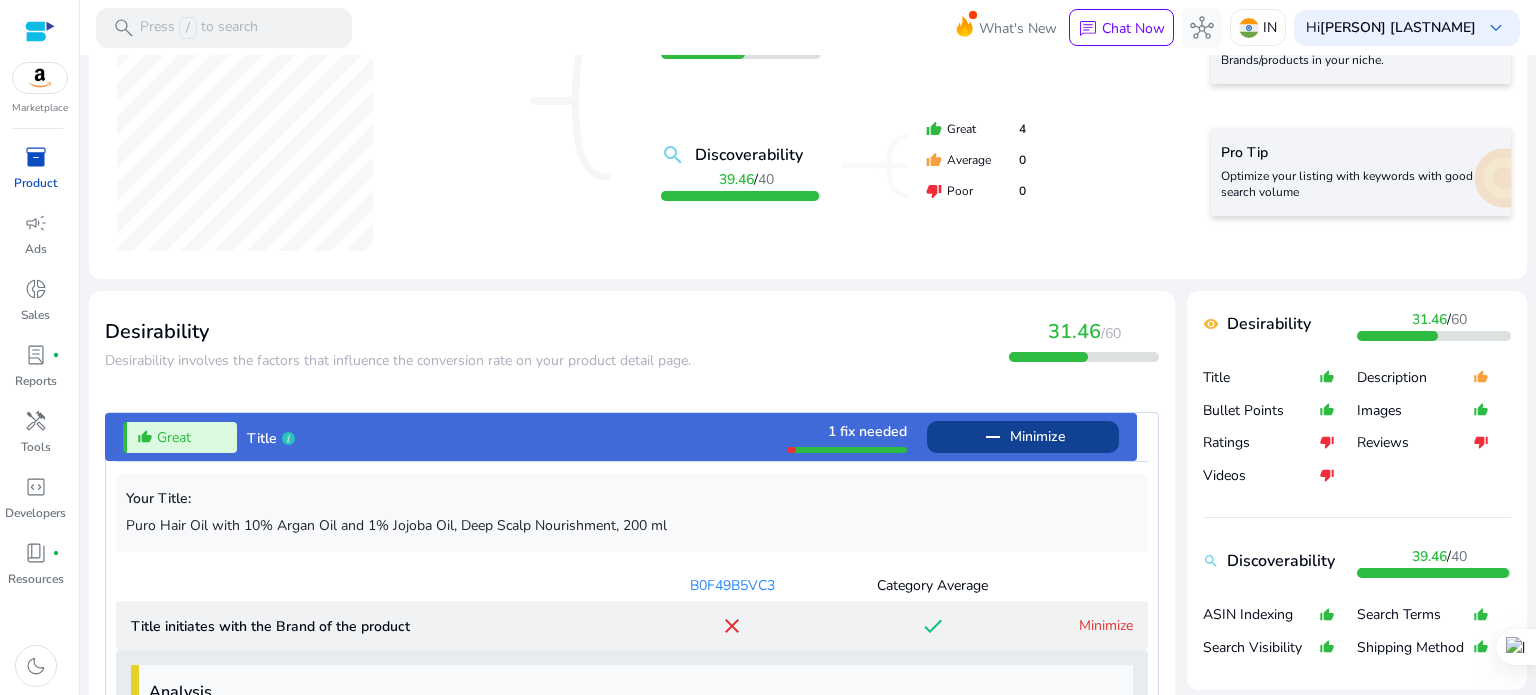 scroll, scrollTop: 0, scrollLeft: 0, axis: both 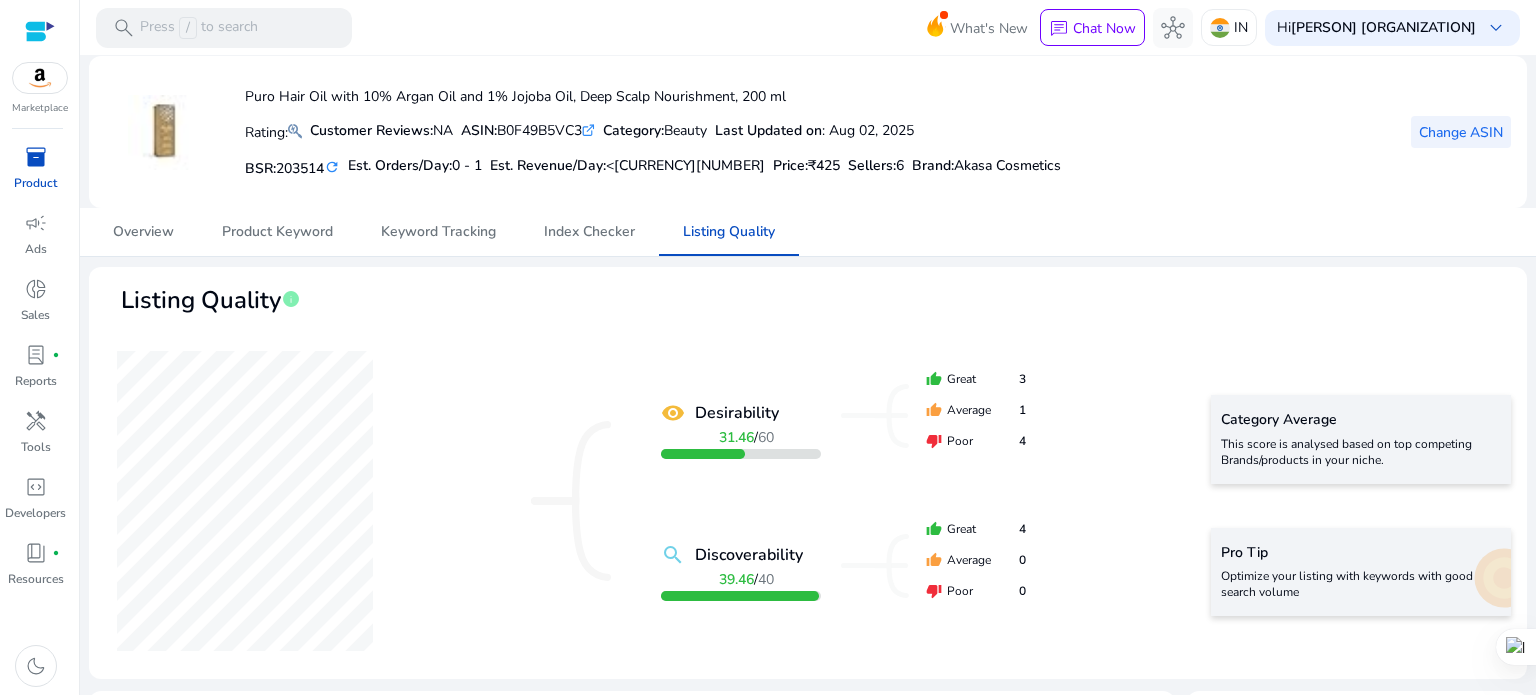 click on "Change ASIN" 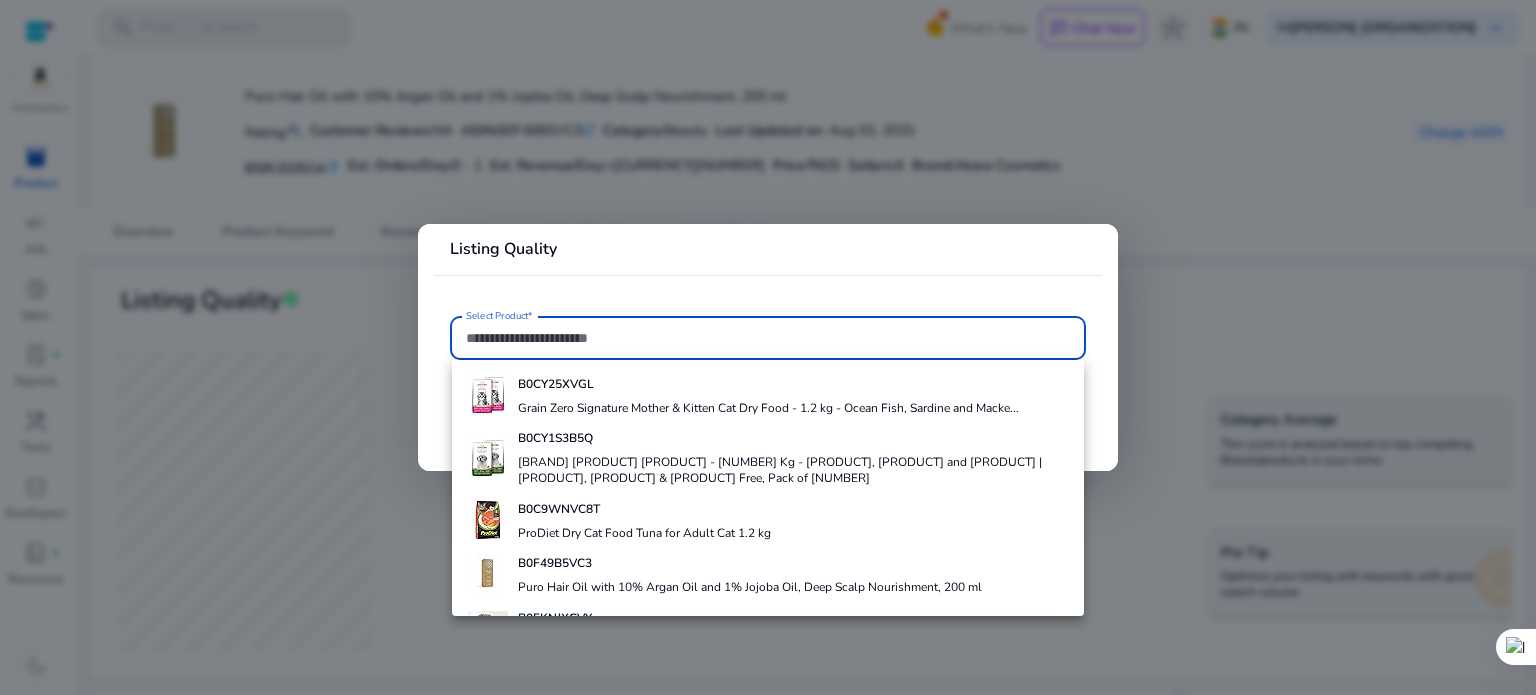 click at bounding box center [768, 347] 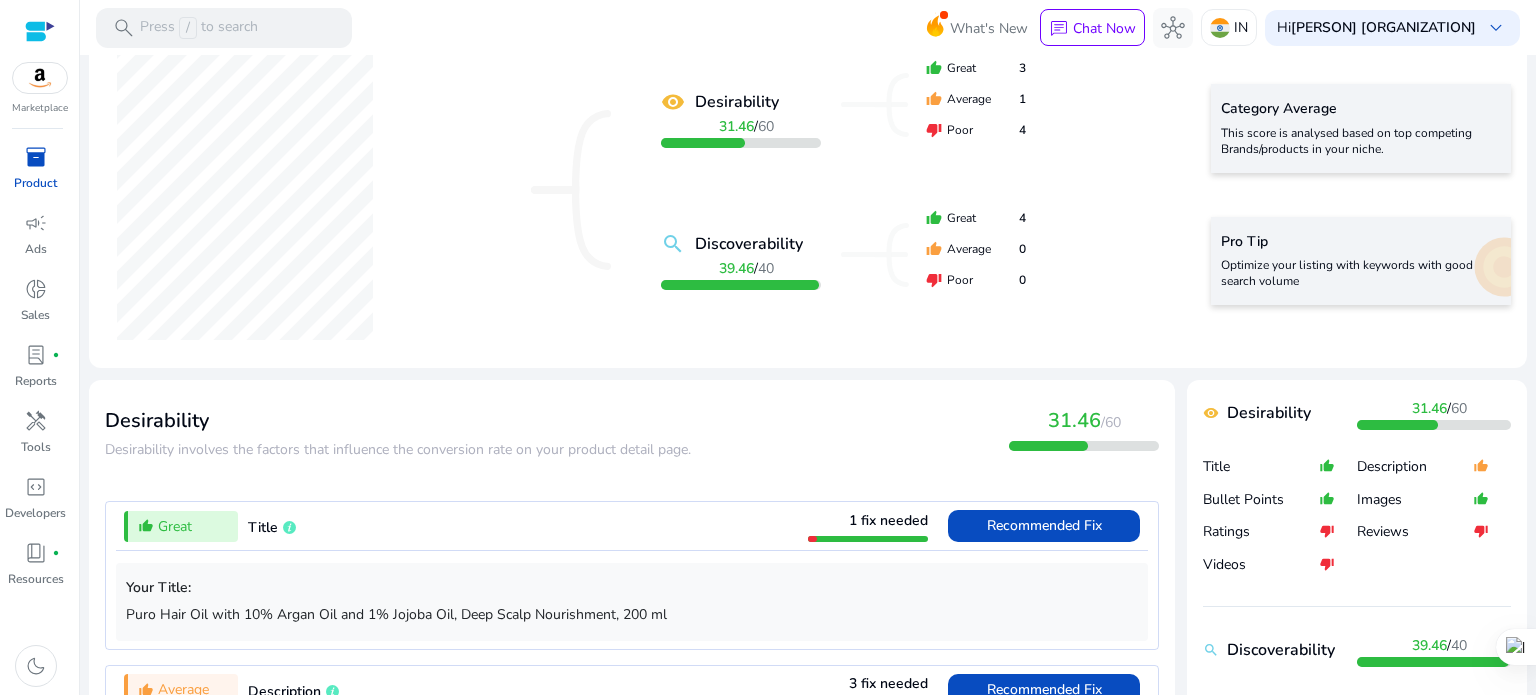 scroll, scrollTop: 400, scrollLeft: 0, axis: vertical 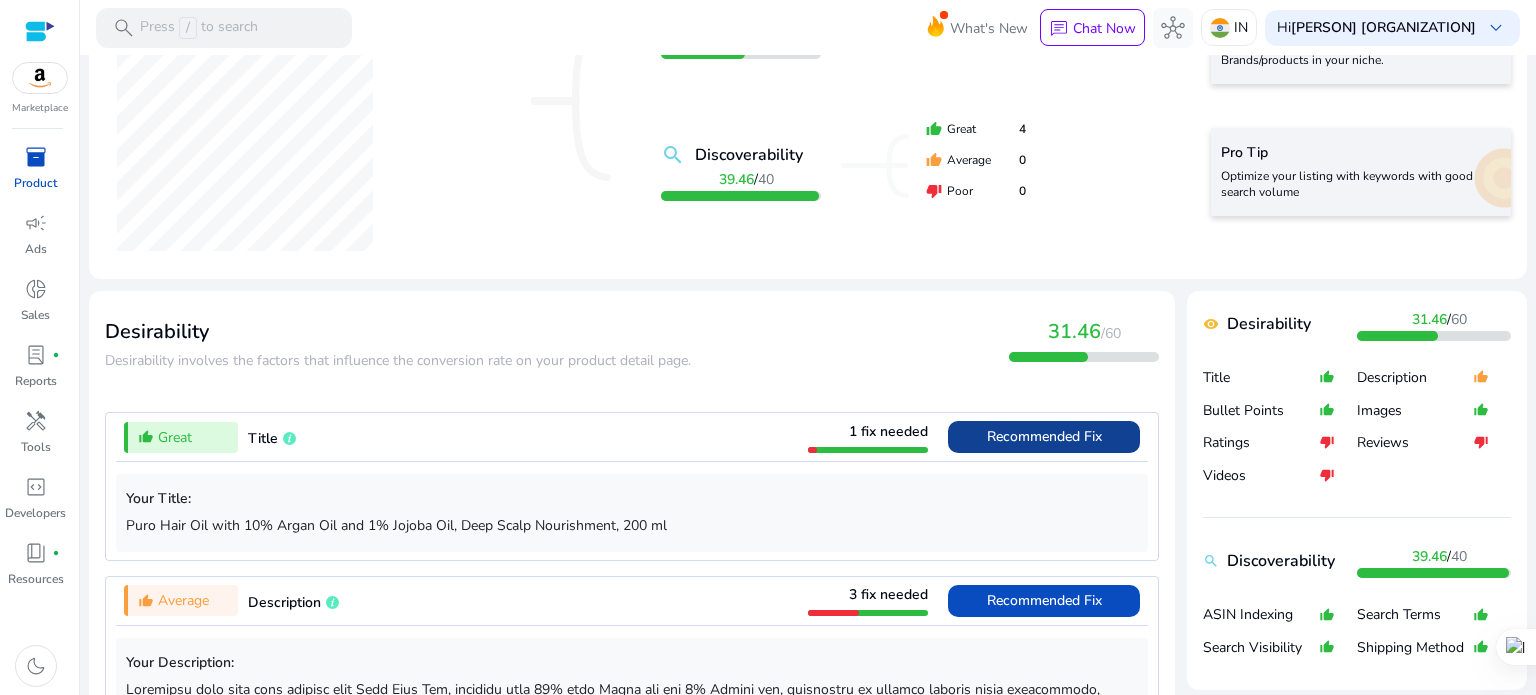 click on "Recommended Fix" at bounding box center (1044, 436) 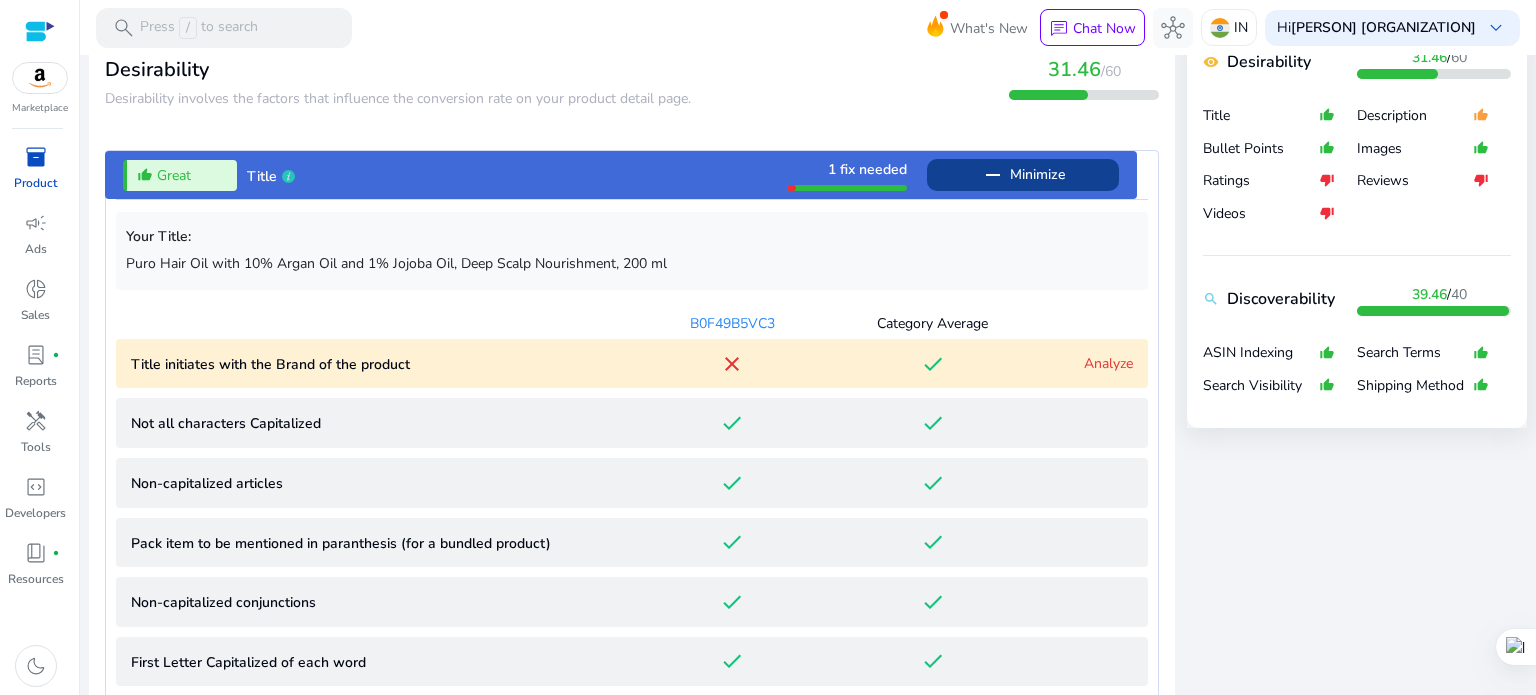 scroll, scrollTop: 612, scrollLeft: 0, axis: vertical 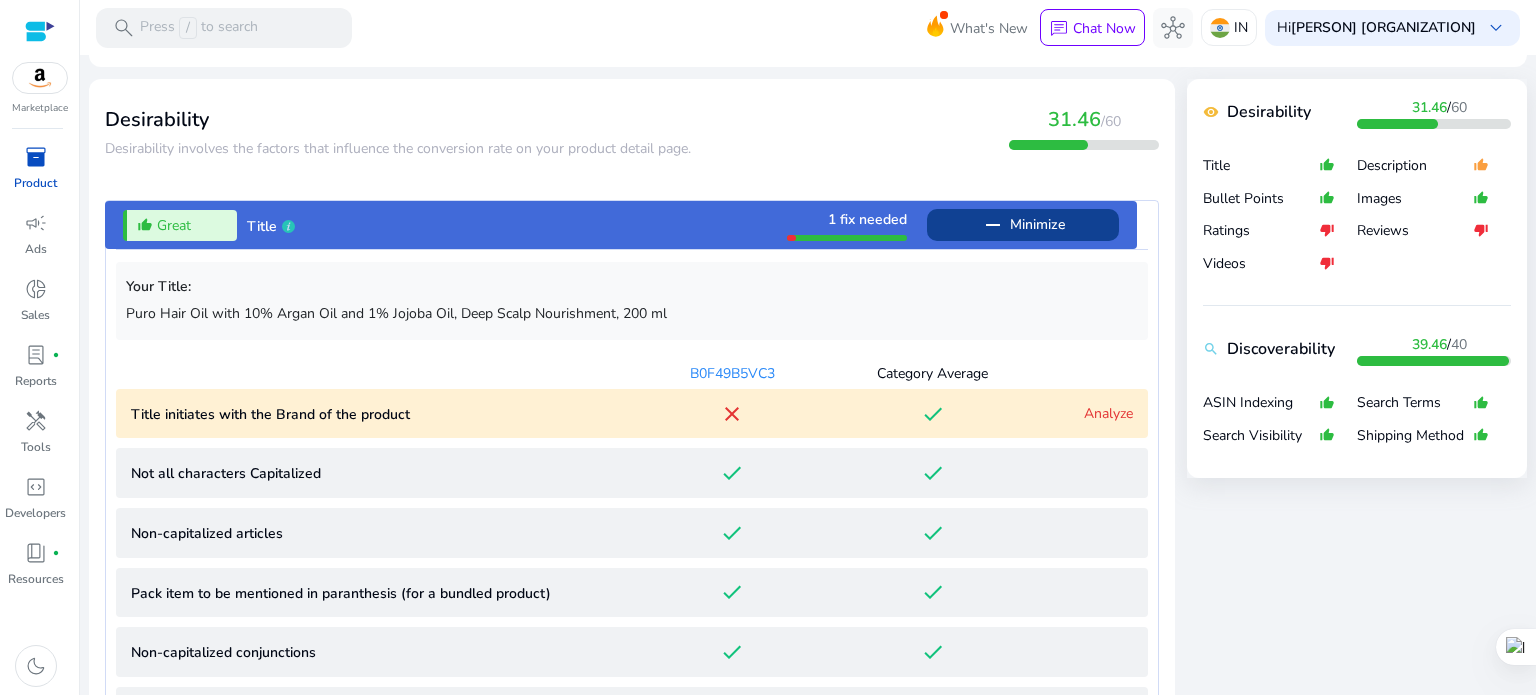 click on "Great" at bounding box center [174, 225] 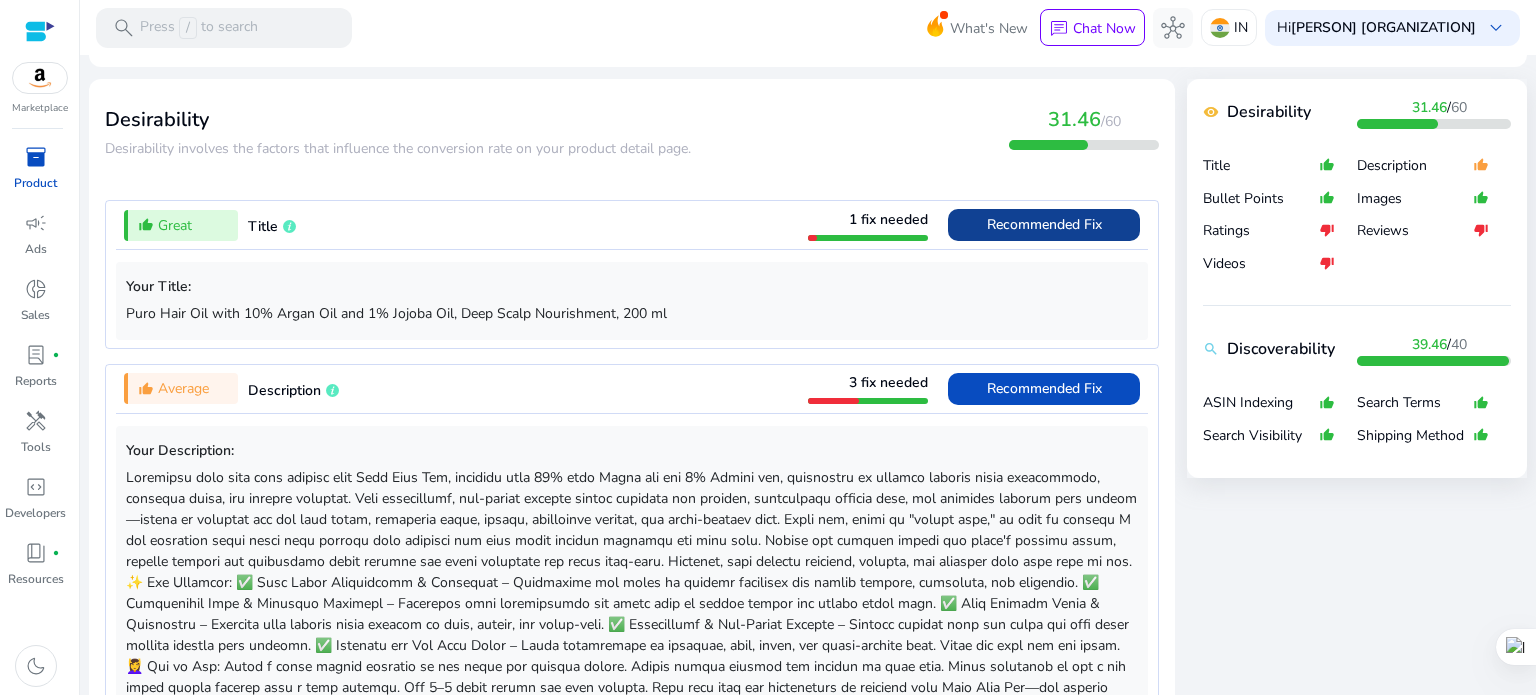 scroll, scrollTop: 0, scrollLeft: 0, axis: both 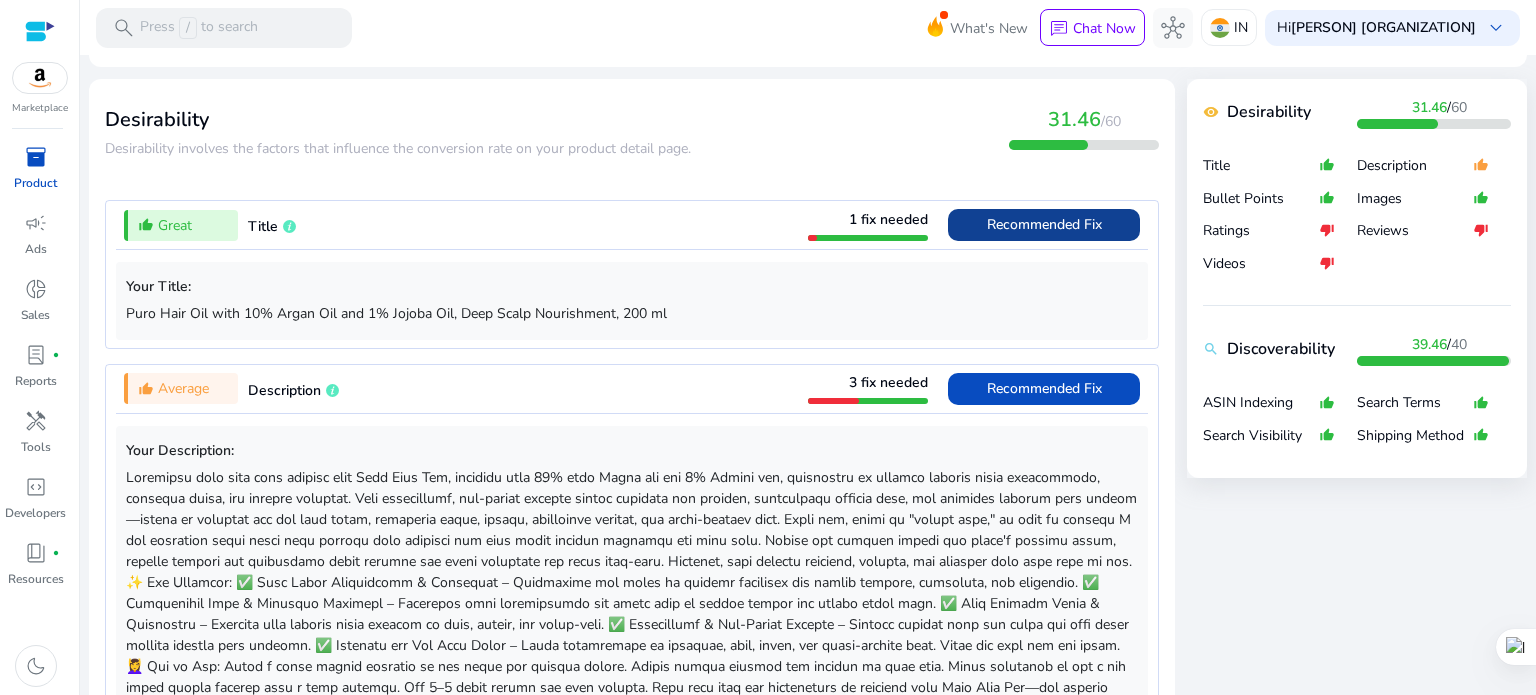 click on "Recommended Fix" at bounding box center (1044, 224) 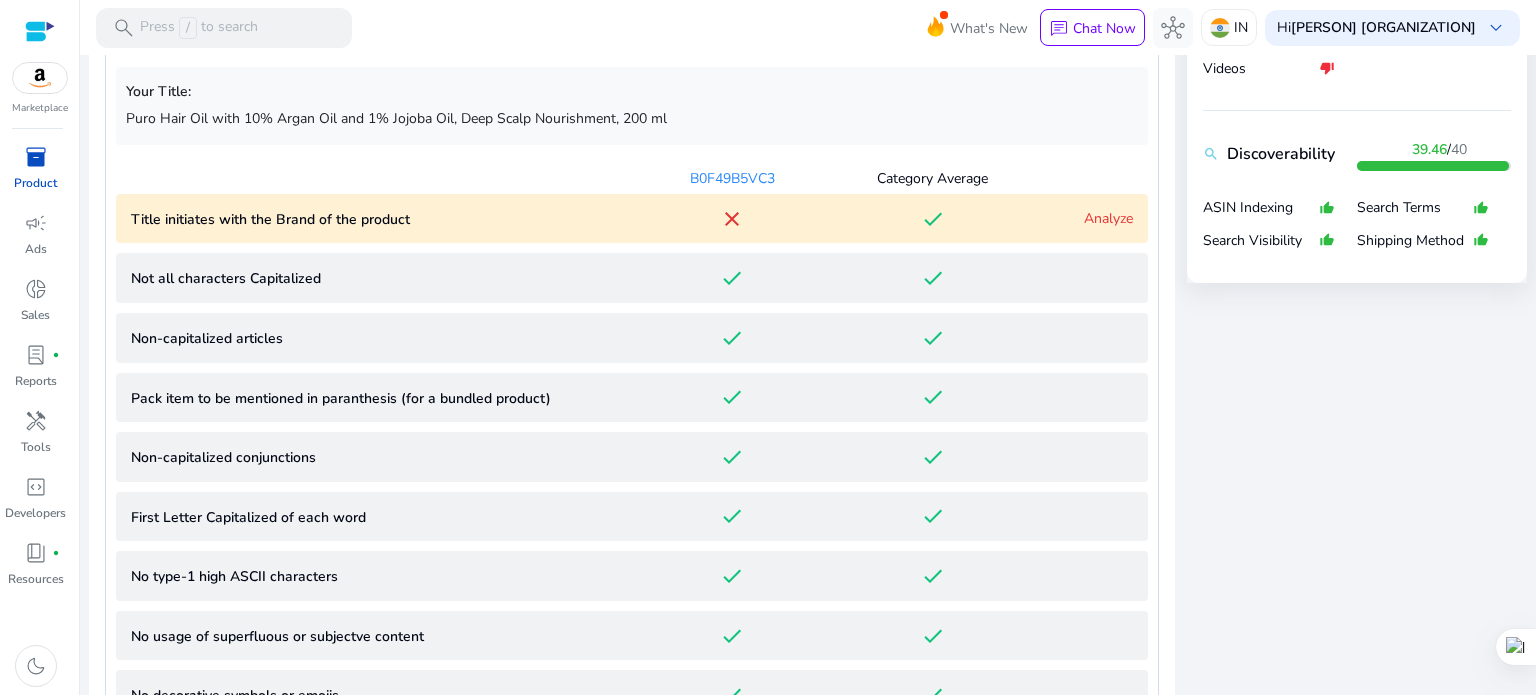 scroll, scrollTop: 812, scrollLeft: 0, axis: vertical 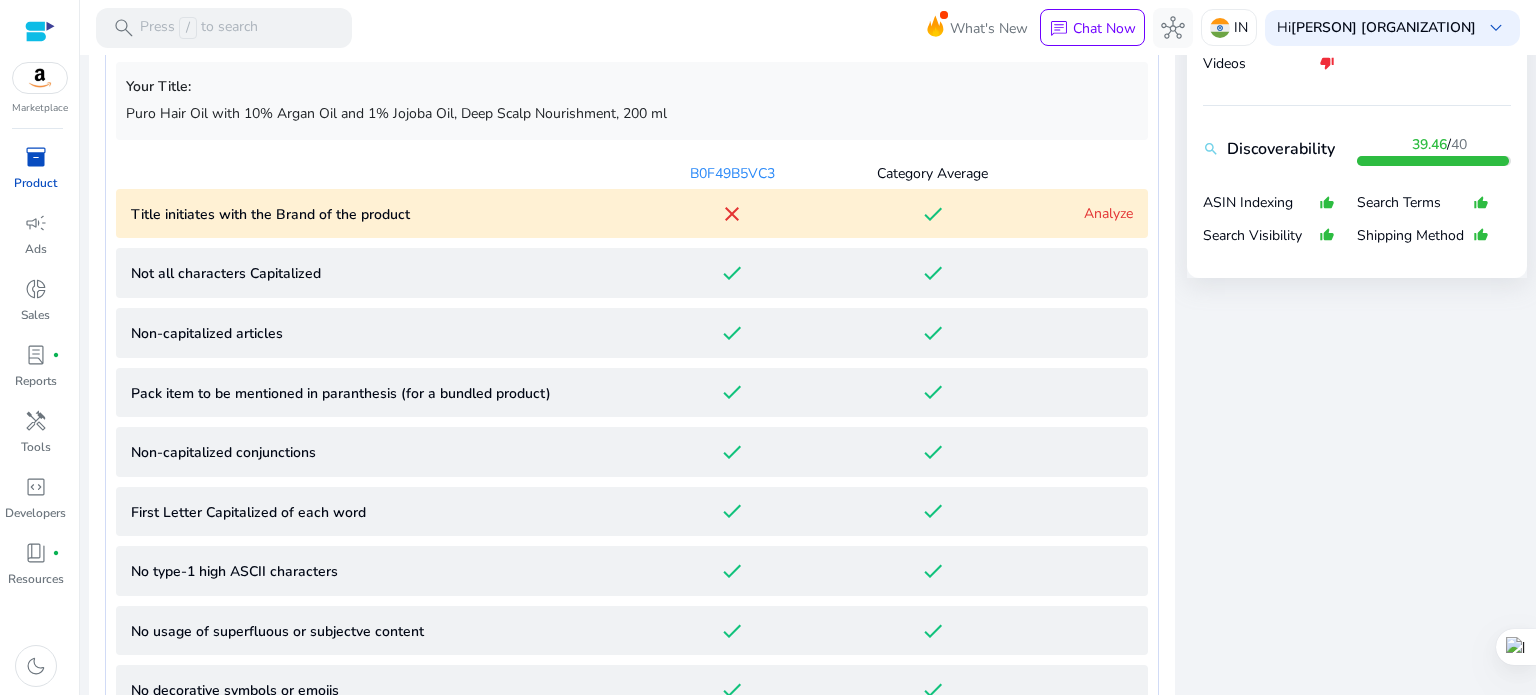 click on "Your Title: [BRAND] [PRODUCT] [PRODUCT] with [NUMBER]% [PRODUCT] and [NUMBER]% [PRODUCT], [PRODUCT] [PRODUCT], [NUMBER] ml" at bounding box center [632, 100] 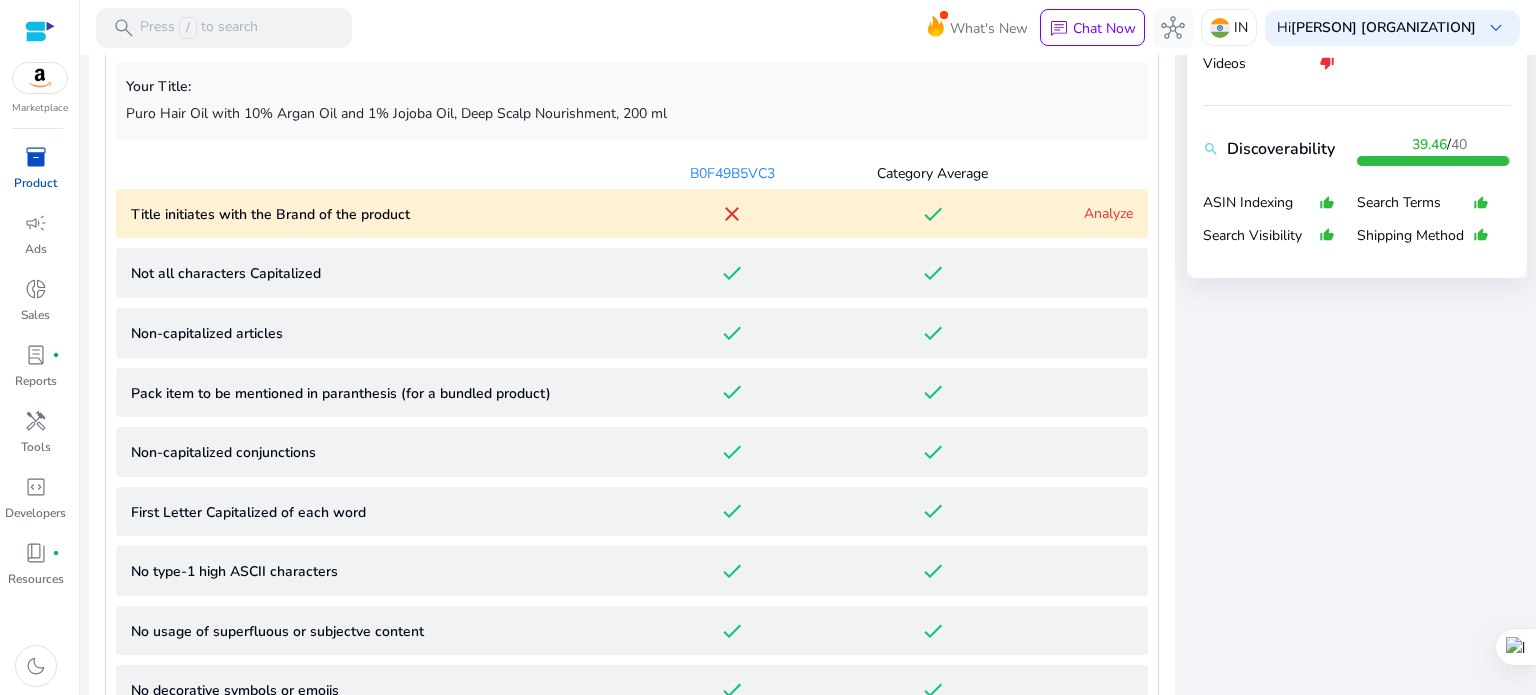 click on "Your Title: [BRAND] [PRODUCT] [PRODUCT] with [NUMBER]% [PRODUCT] and [NUMBER]% [PRODUCT], [PRODUCT] [PRODUCT], [NUMBER] ml" at bounding box center (632, 100) 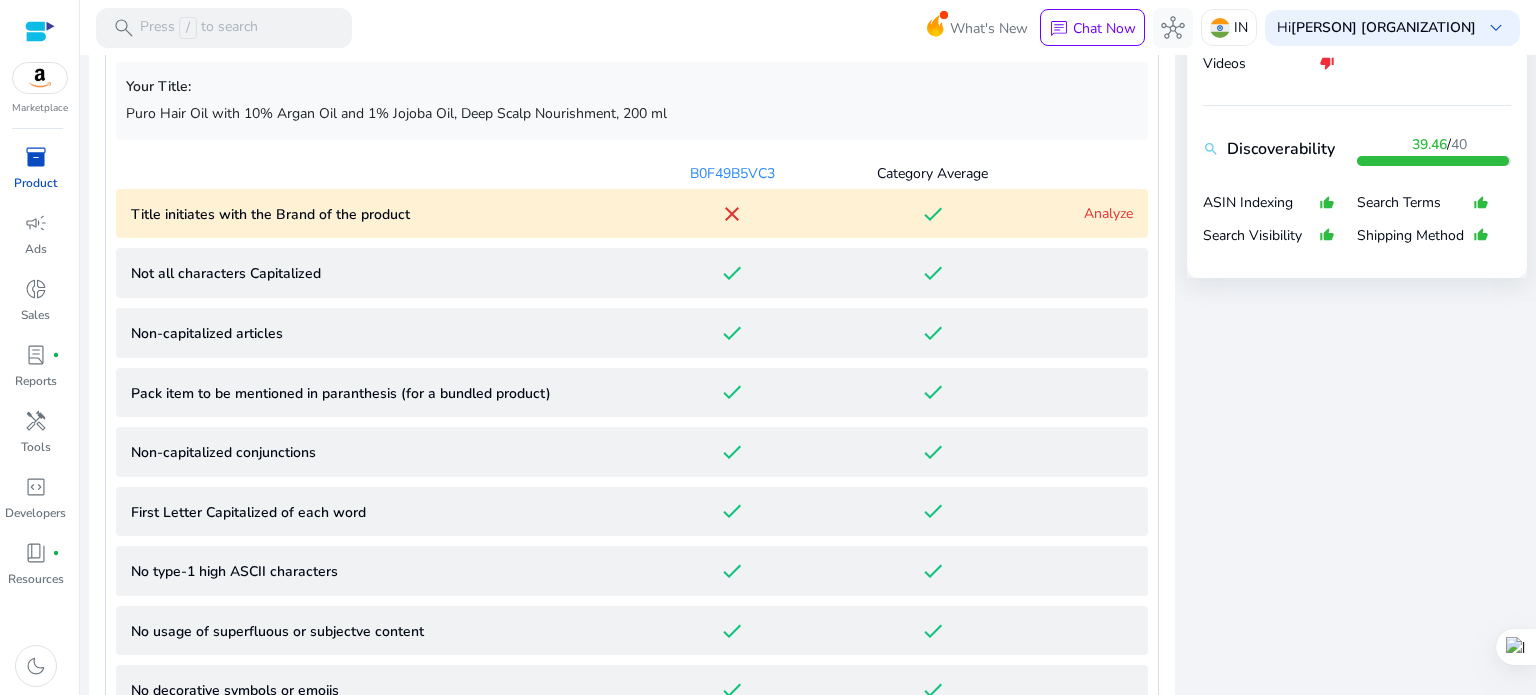 click on "Puro Hair Oil with 10% Argan Oil and 1% Jojoba Oil, Deep Scalp Nourishment, 200 ml" at bounding box center [632, 113] 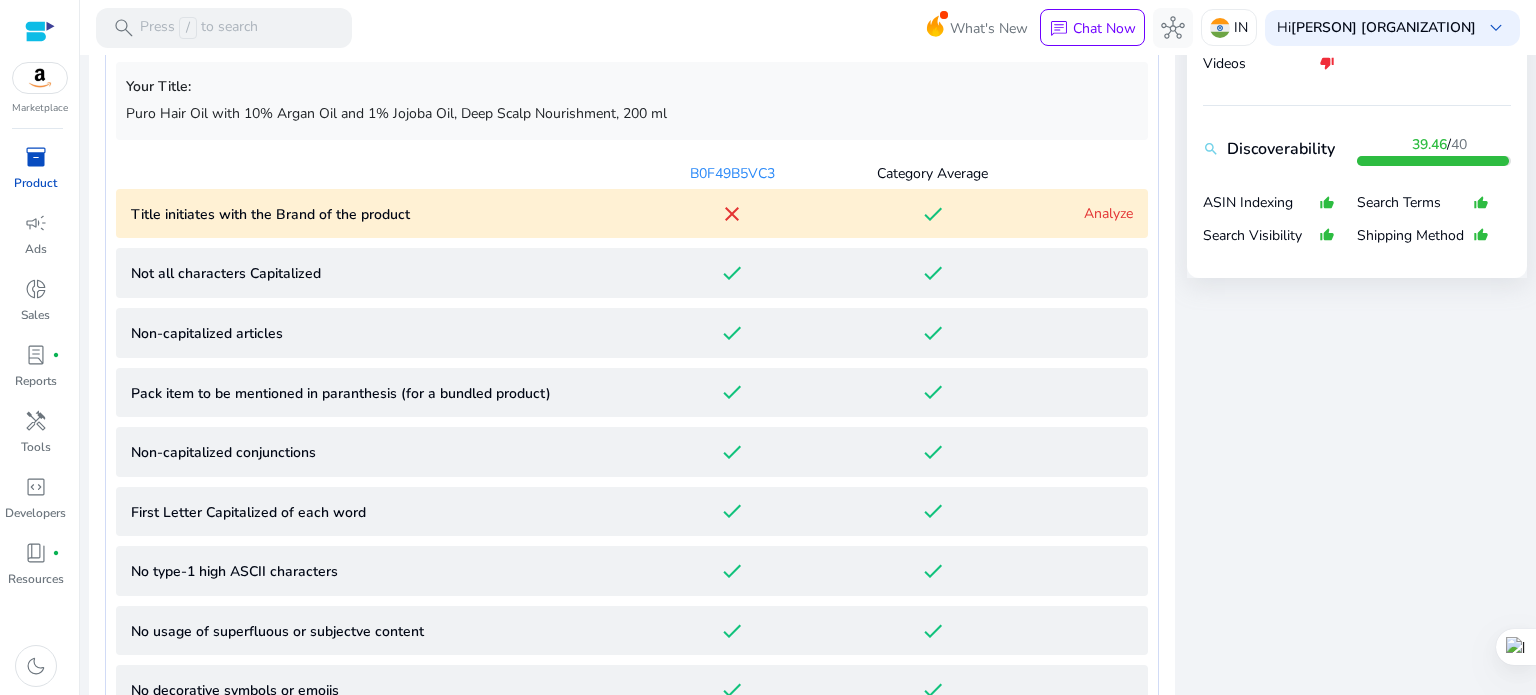click on "Puro Hair Oil with 10% Argan Oil and 1% Jojoba Oil, Deep Scalp Nourishment, 200 ml" at bounding box center (632, 113) 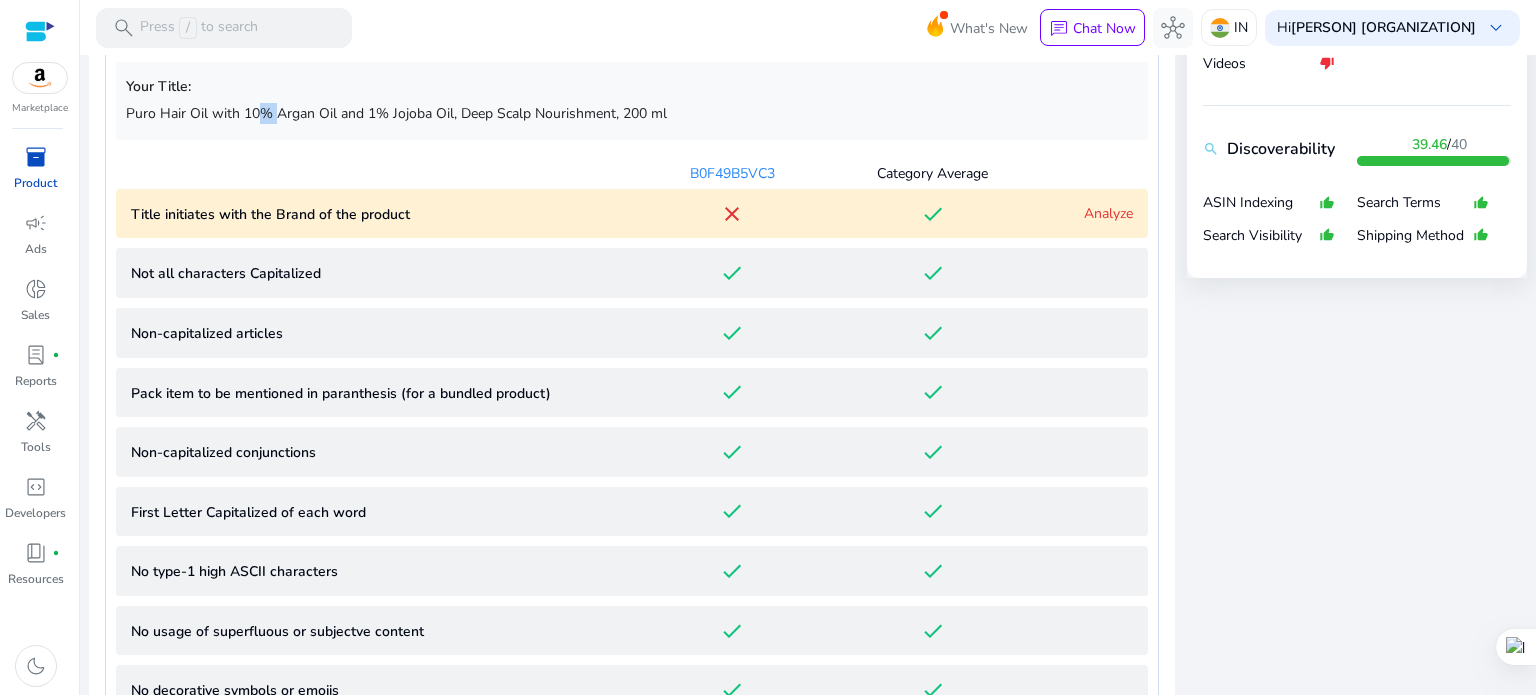 click on "Puro Hair Oil with 10% Argan Oil and 1% Jojoba Oil, Deep Scalp Nourishment, 200 ml" at bounding box center (632, 113) 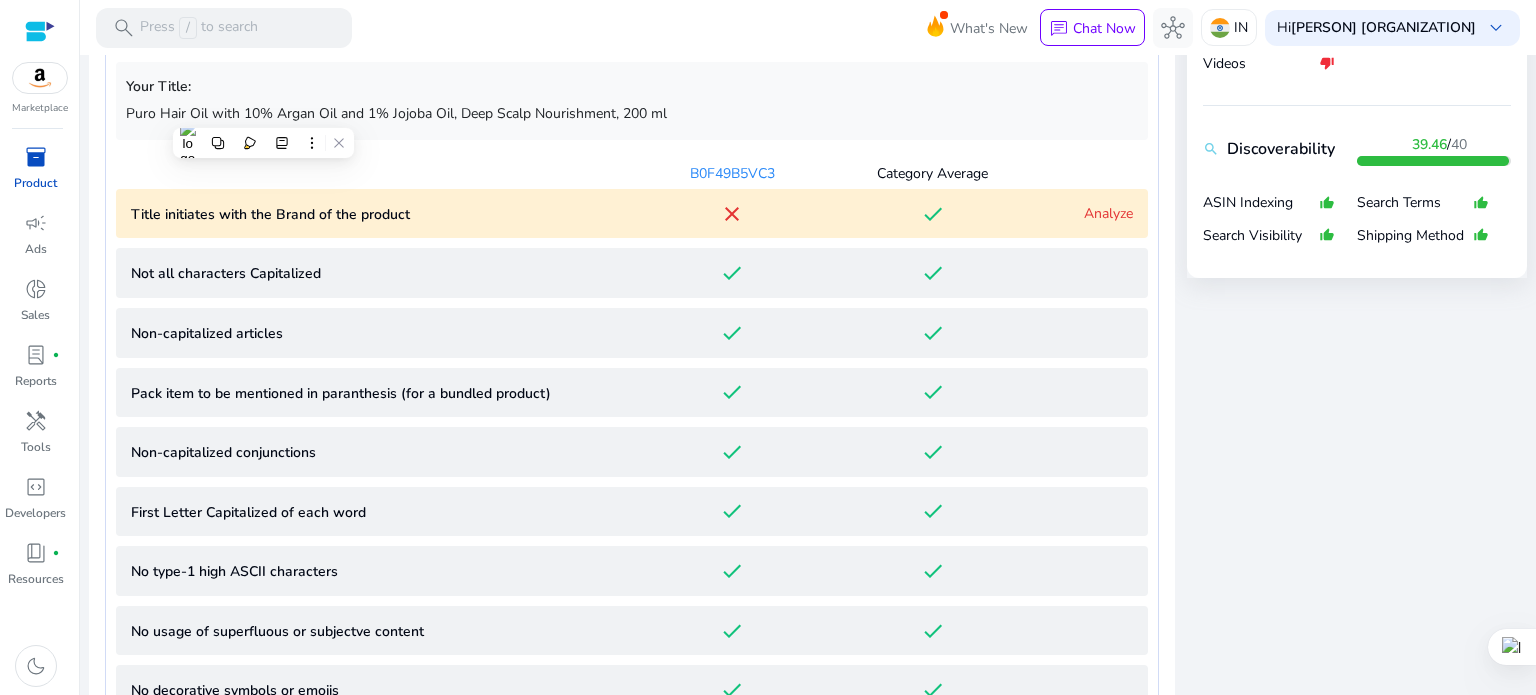 click on "Your Title: [BRAND] [PRODUCT] [PRODUCT] with [NUMBER]% [PRODUCT] and [NUMBER]% [PRODUCT], [PRODUCT] [PRODUCT], [NUMBER] ml" at bounding box center (632, 100) 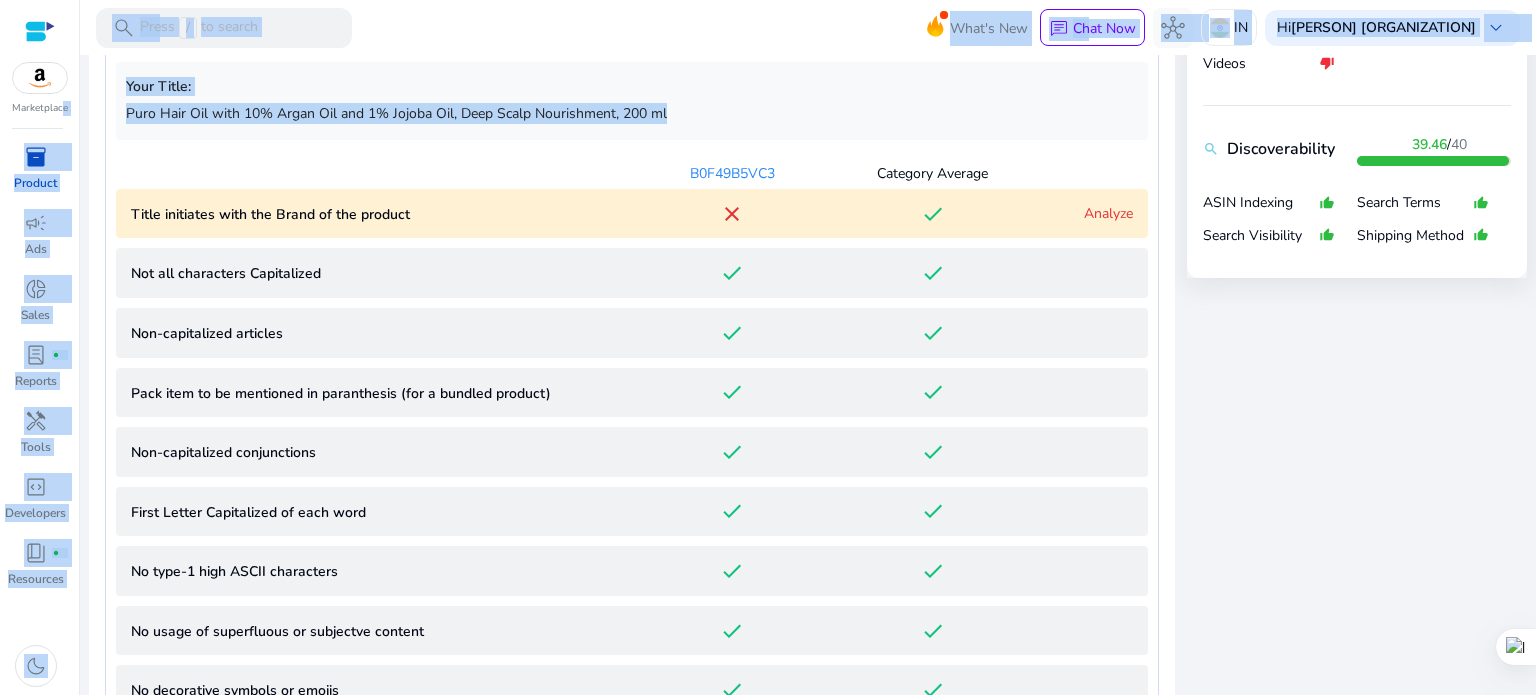 drag, startPoint x: 680, startPoint y: 111, endPoint x: 64, endPoint y: 115, distance: 616.013 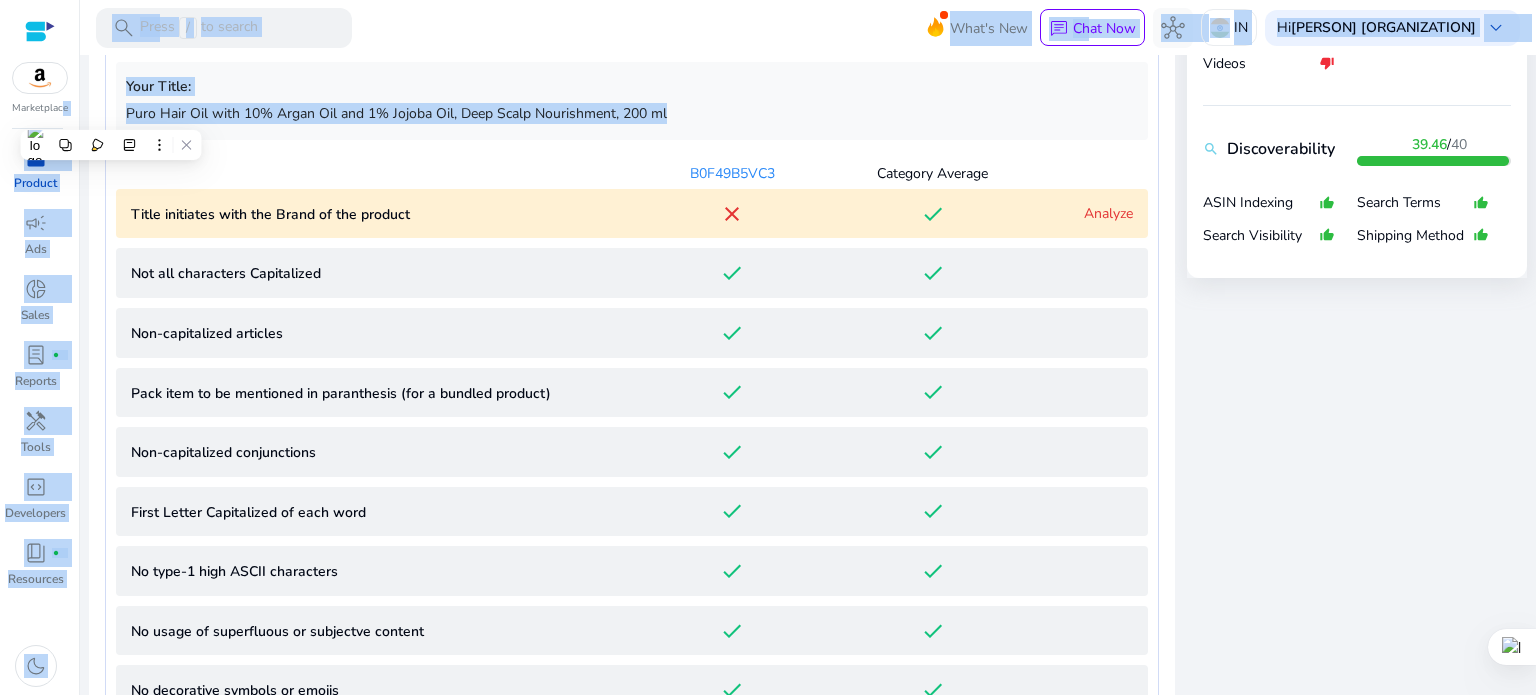 click on "Puro Hair Oil with 10% Argan Oil and 1% Jojoba Oil, Deep Scalp Nourishment, 200 ml" at bounding box center (632, 113) 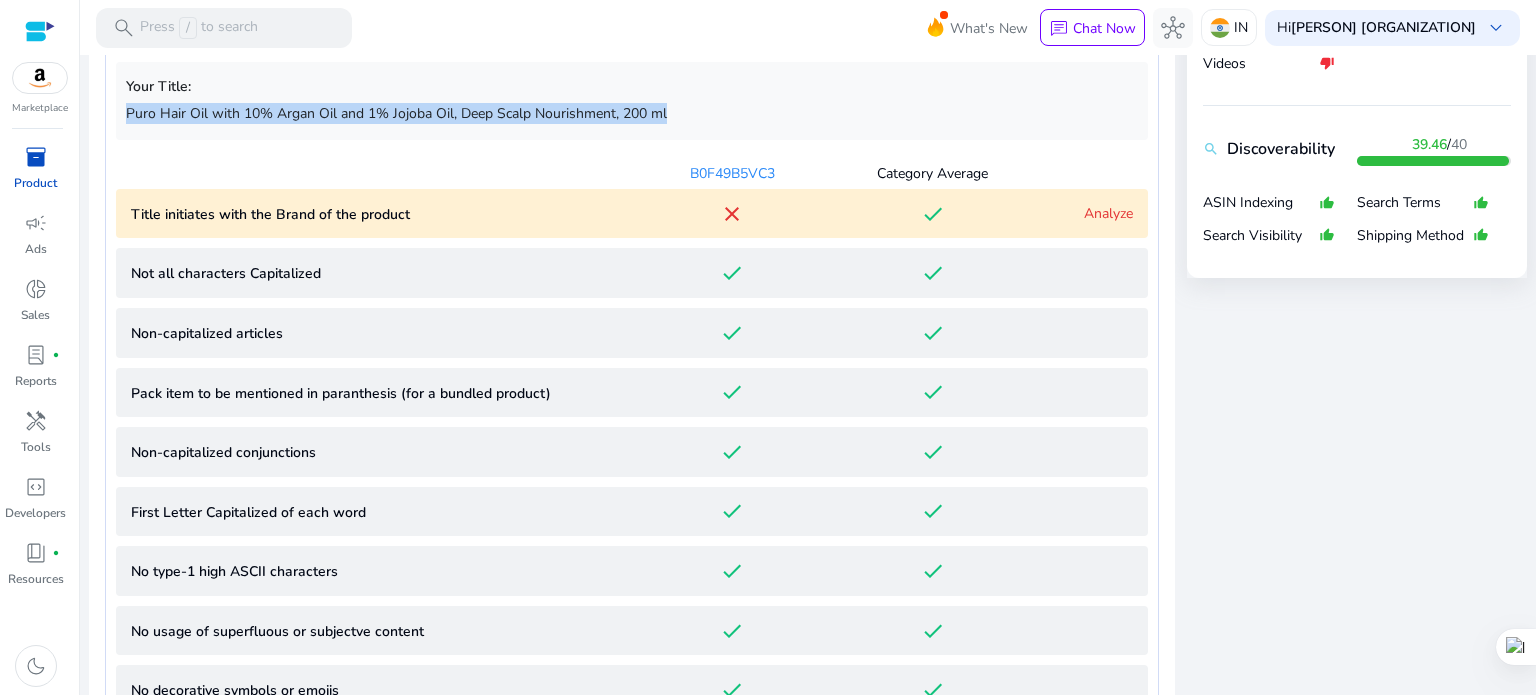 drag, startPoint x: 676, startPoint y: 110, endPoint x: 128, endPoint y: 122, distance: 548.13135 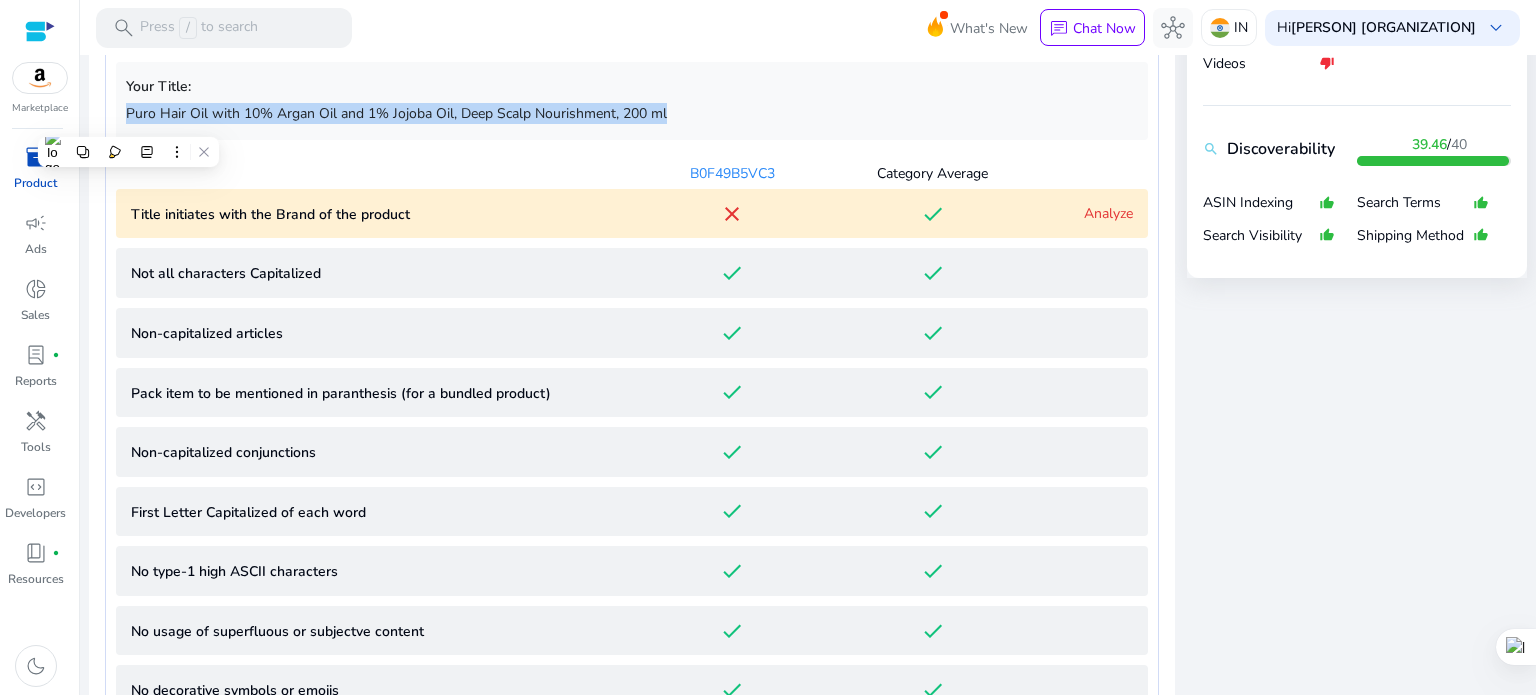 scroll, scrollTop: 612, scrollLeft: 0, axis: vertical 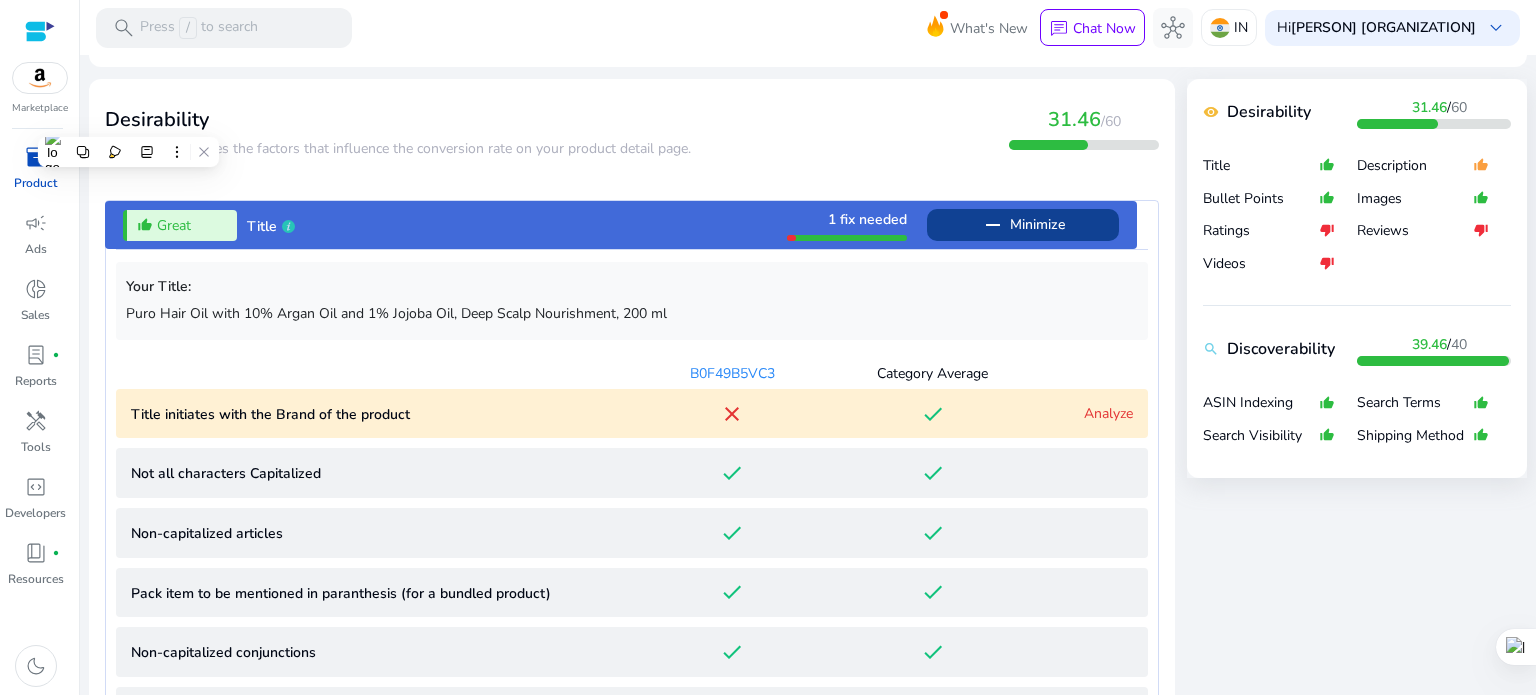 click on "Title" at bounding box center (262, 226) 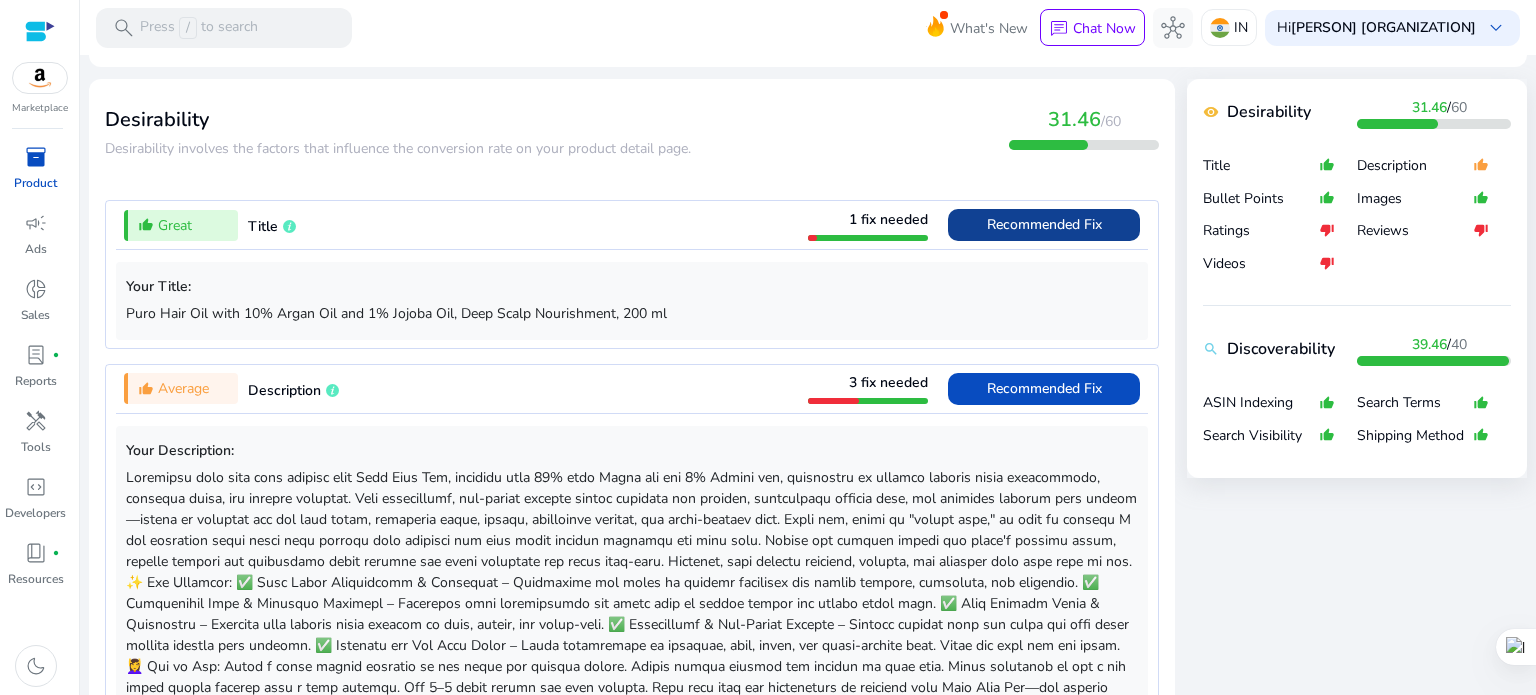 click on "thumb_up_alt Great" at bounding box center [181, 225] 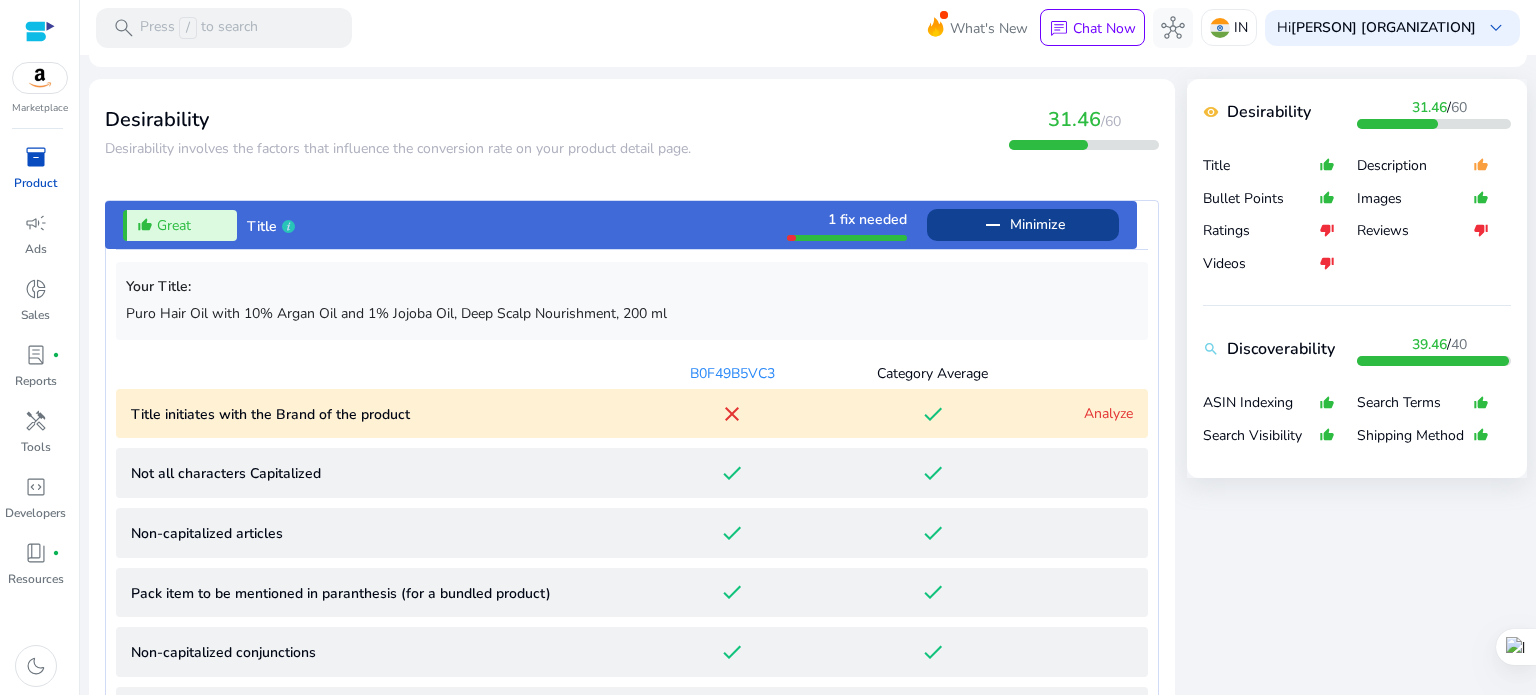 click on "Title" at bounding box center [262, 226] 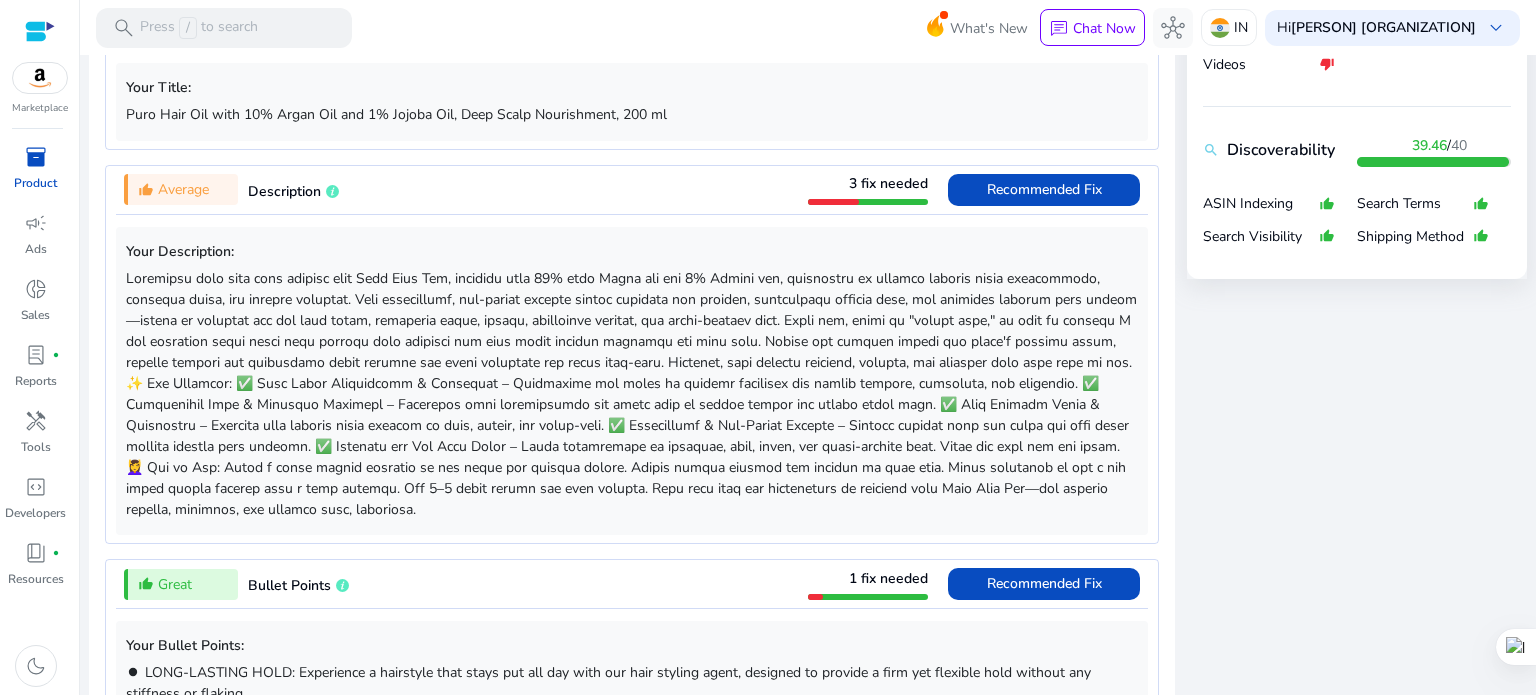 scroll, scrollTop: 812, scrollLeft: 0, axis: vertical 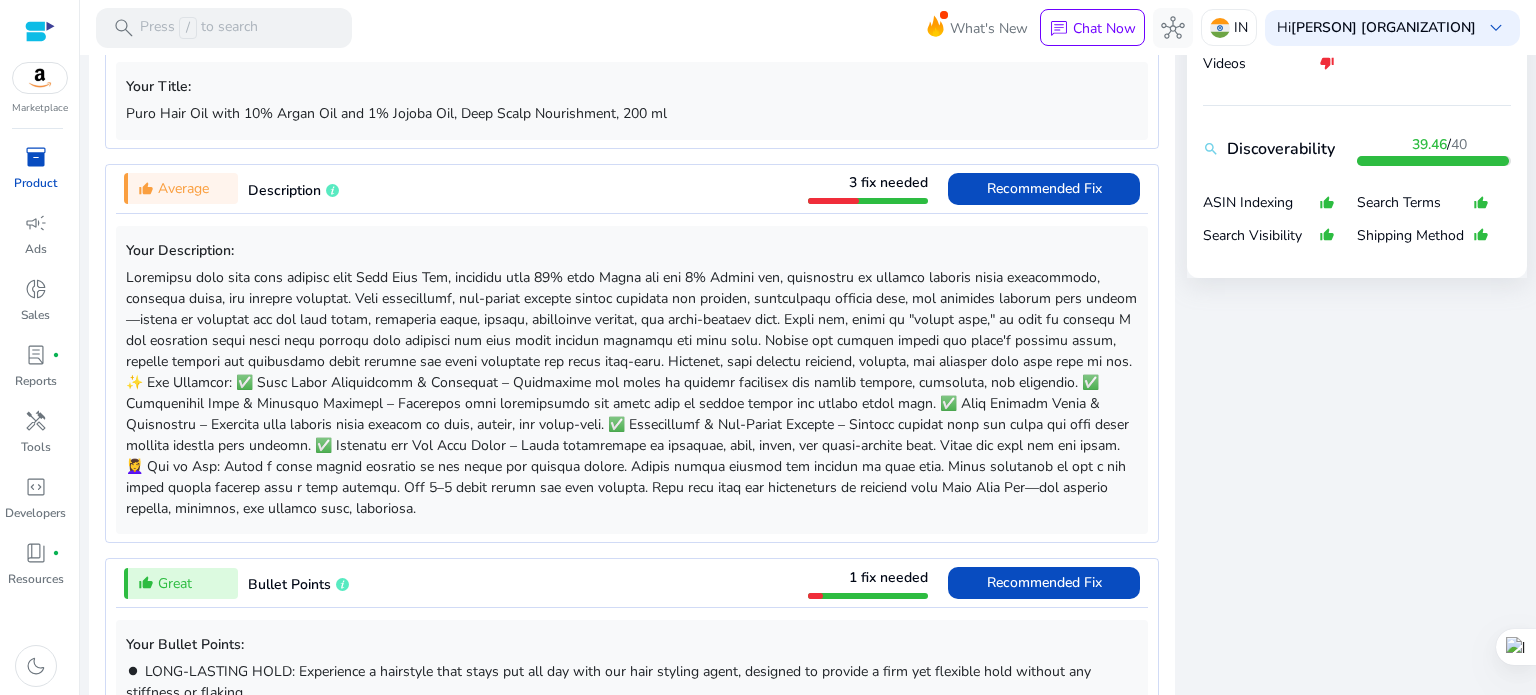 click on "Puro Hair Oil with 10% Argan Oil and 1% Jojoba Oil, Deep Scalp Nourishment, 200 ml" at bounding box center (632, 113) 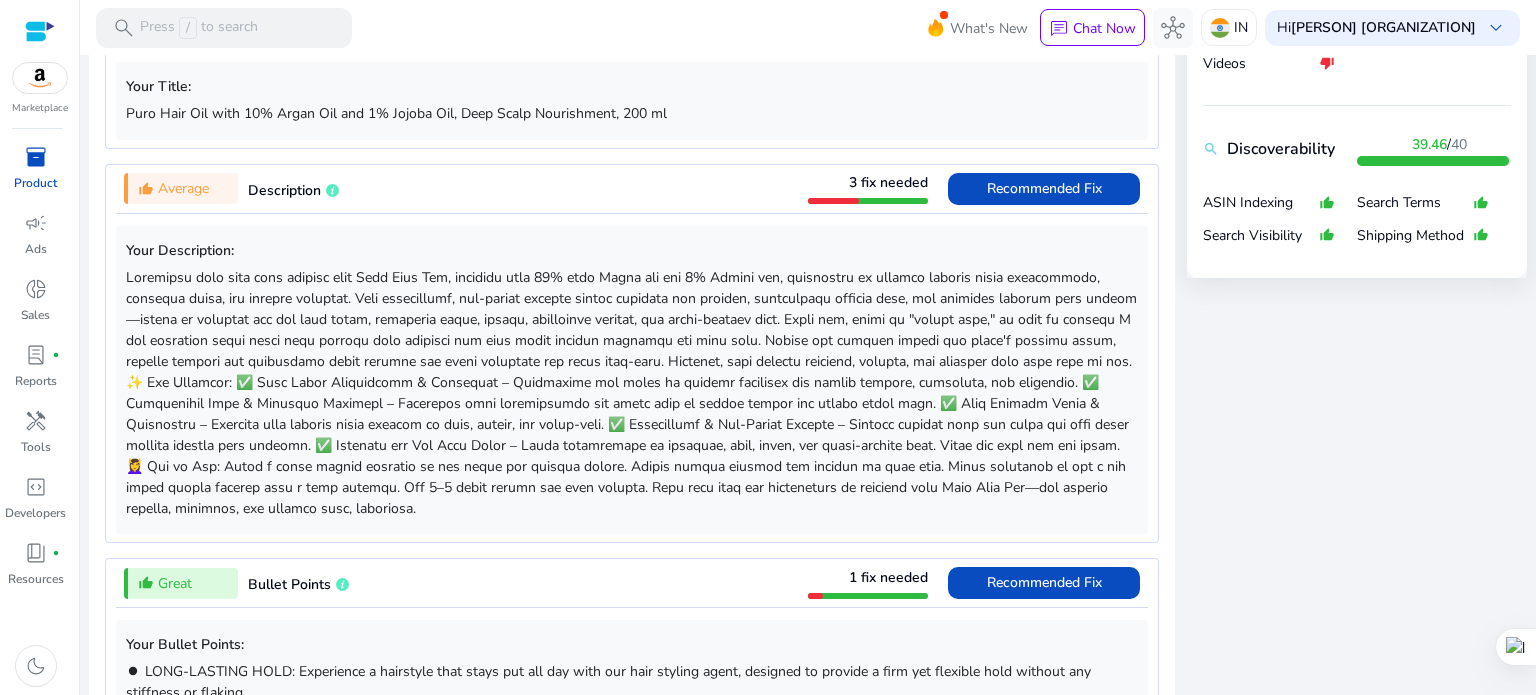 click on "Your Title: [BRAND] [PRODUCT] [PRODUCT] with [NUMBER]% [PRODUCT] and [NUMBER]% [PRODUCT], [PRODUCT] [PRODUCT], [NUMBER] ml" at bounding box center [632, 100] 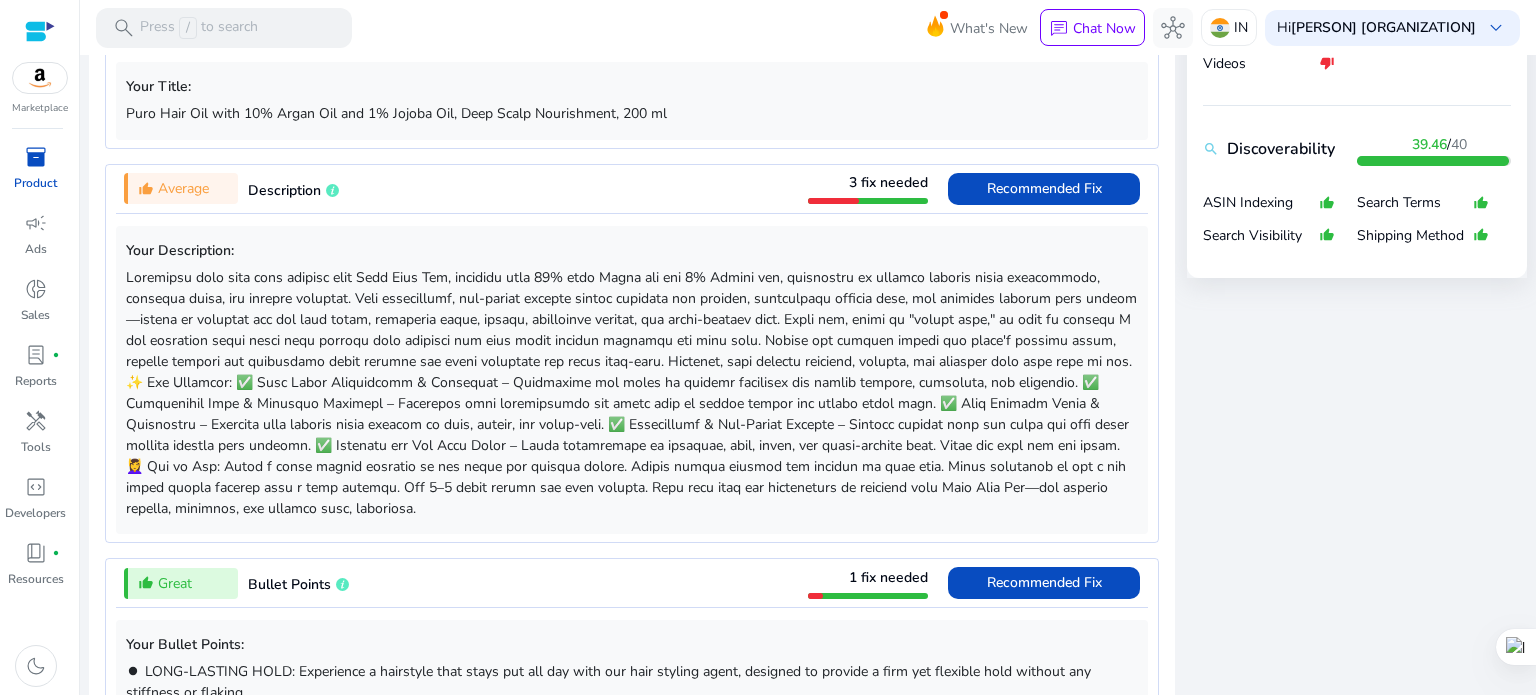 click on "Puro Hair Oil with 10% Argan Oil and 1% Jojoba Oil, Deep Scalp Nourishment, 200 ml" at bounding box center [632, 113] 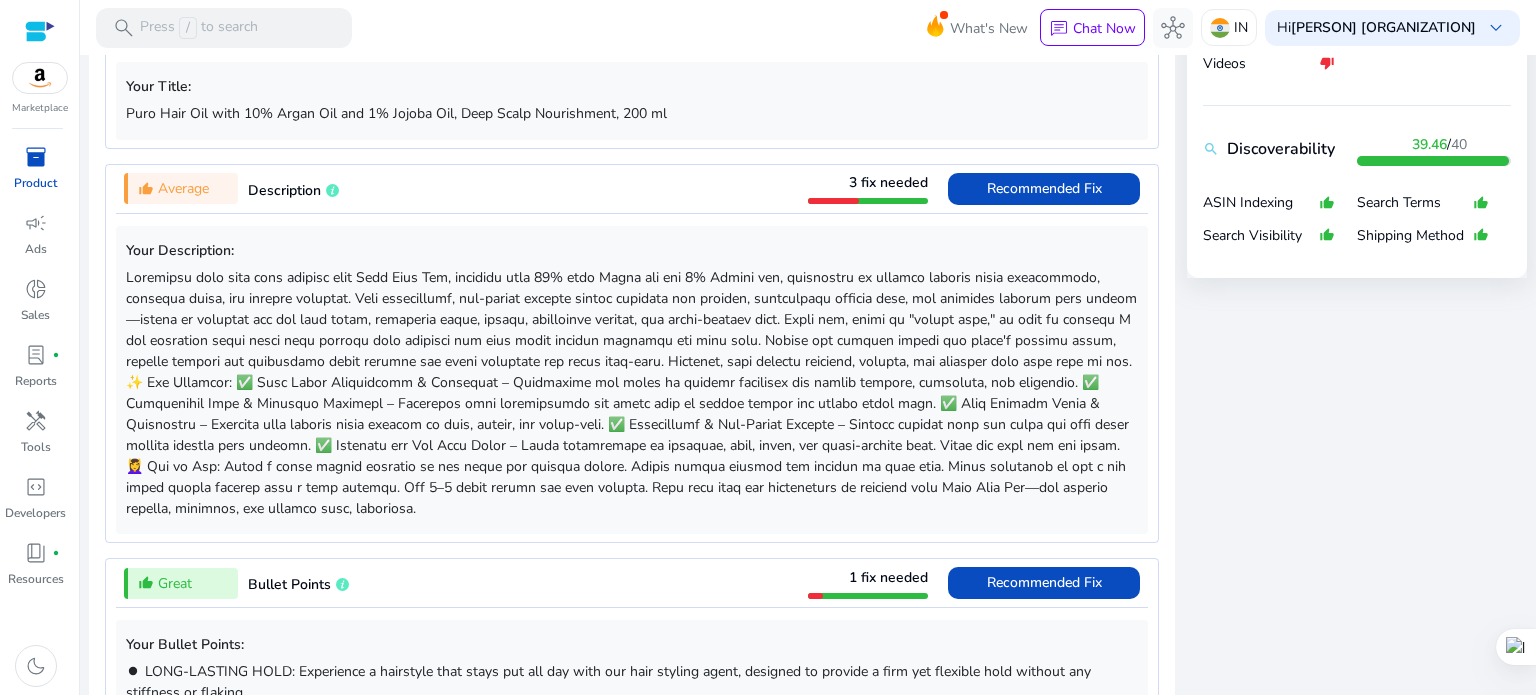 click on "Puro Hair Oil with 10% Argan Oil and 1% Jojoba Oil, Deep Scalp Nourishment, 200 ml" at bounding box center (632, 113) 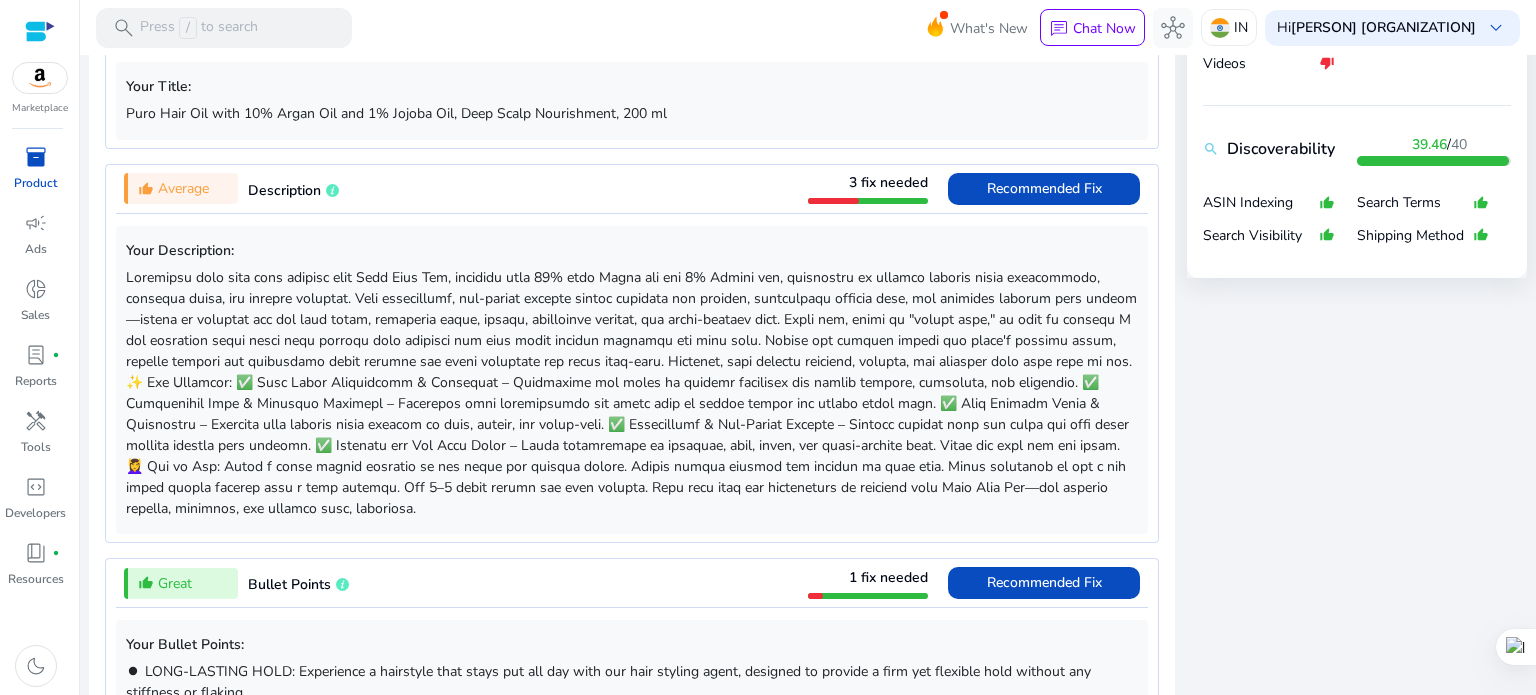 click on "3 fix needed" at bounding box center [868, 188] 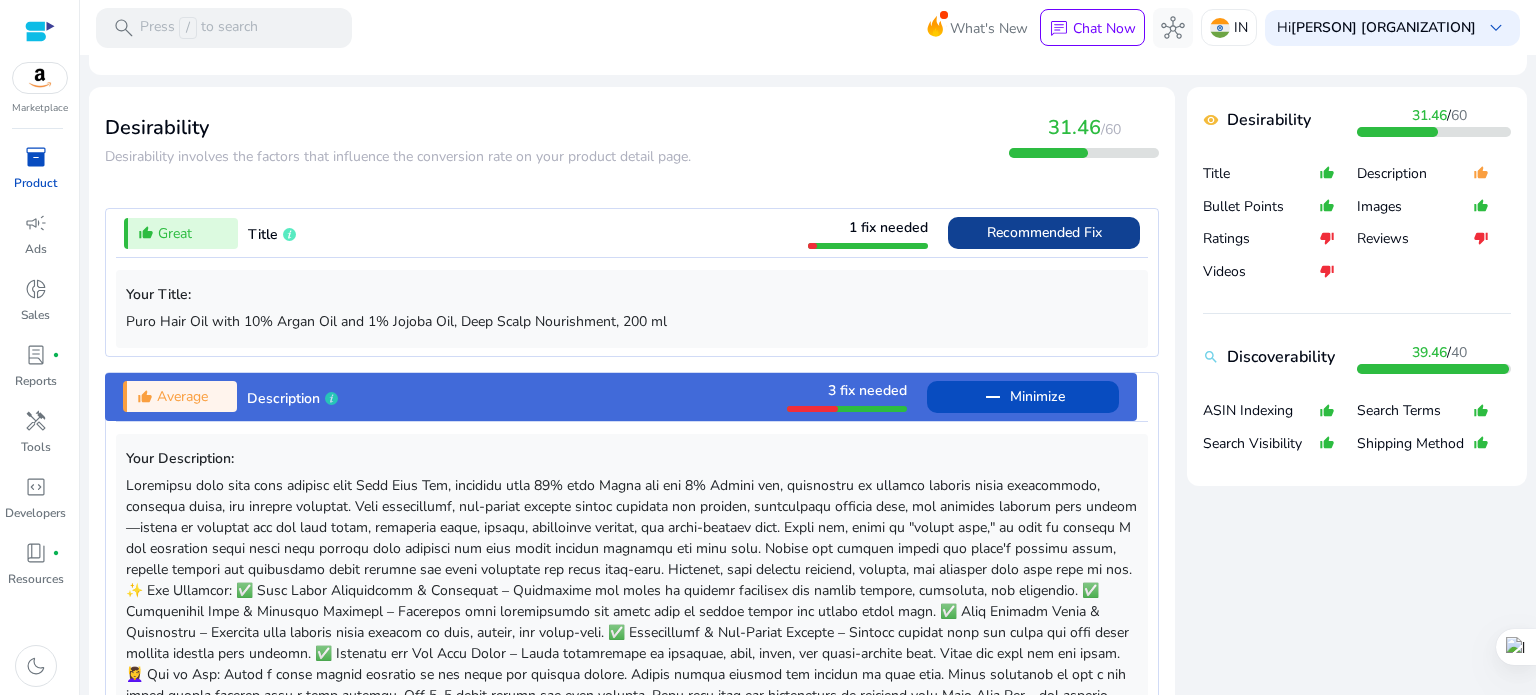 scroll, scrollTop: 0, scrollLeft: 0, axis: both 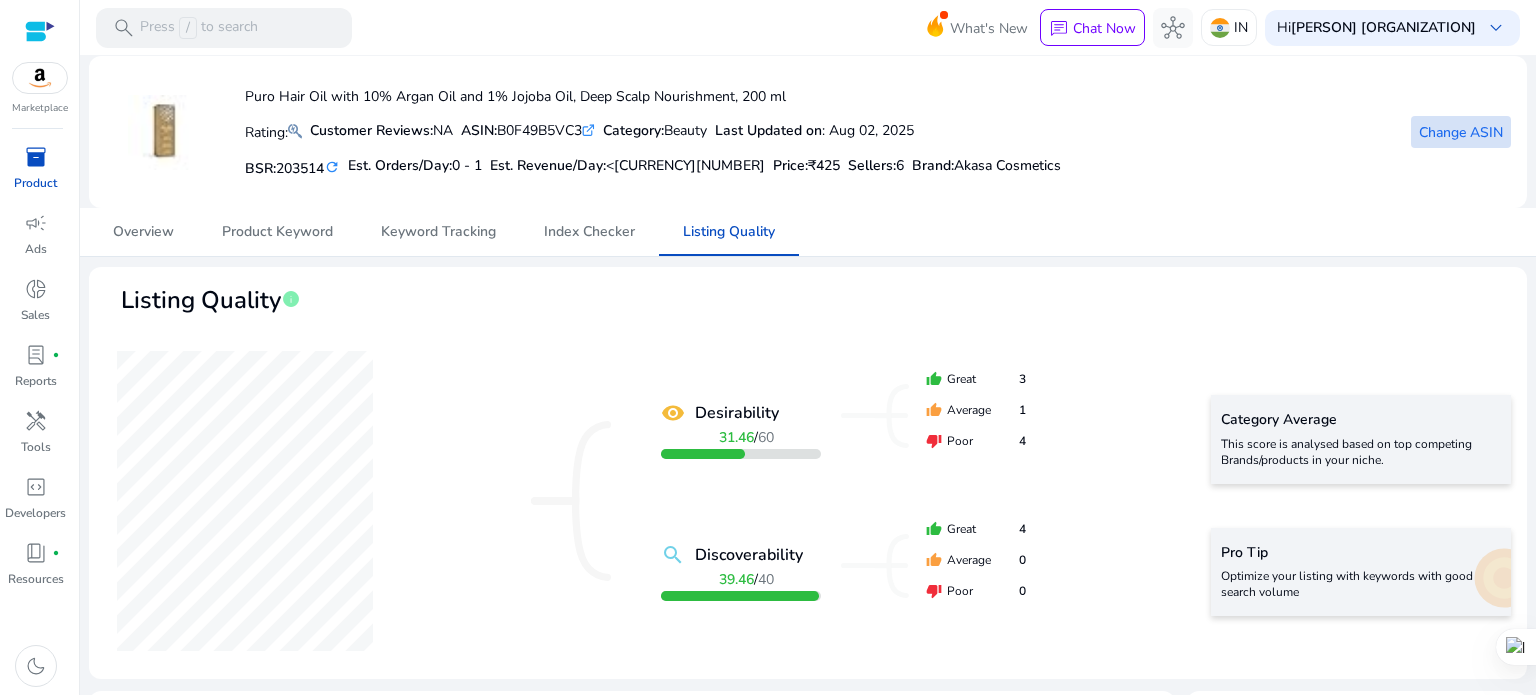 click on "Change ASIN" 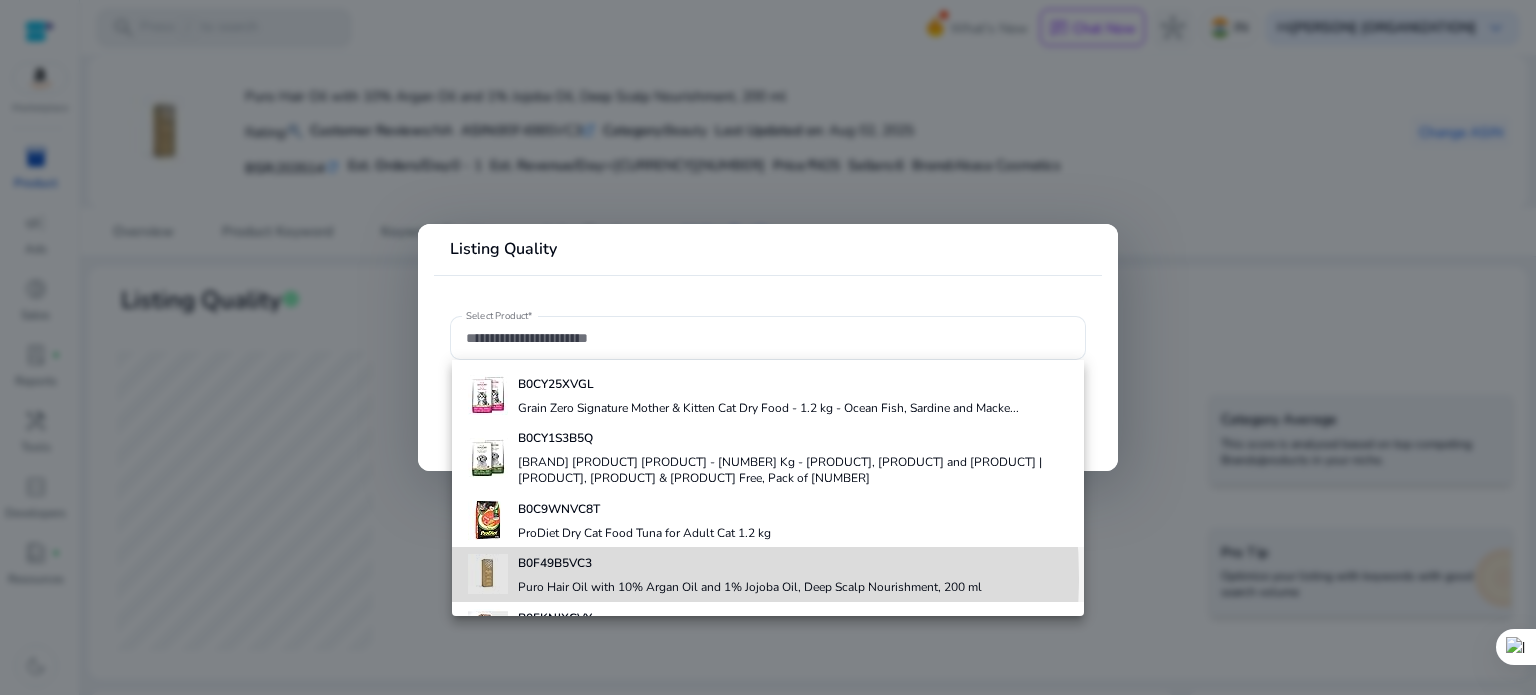 click on "B0F49B5VC3  Puro Hair Oil with 10% Argan Oil and 1% Jojoba Oil, Deep Scalp Nourishment, 200 ml" at bounding box center [750, 574] 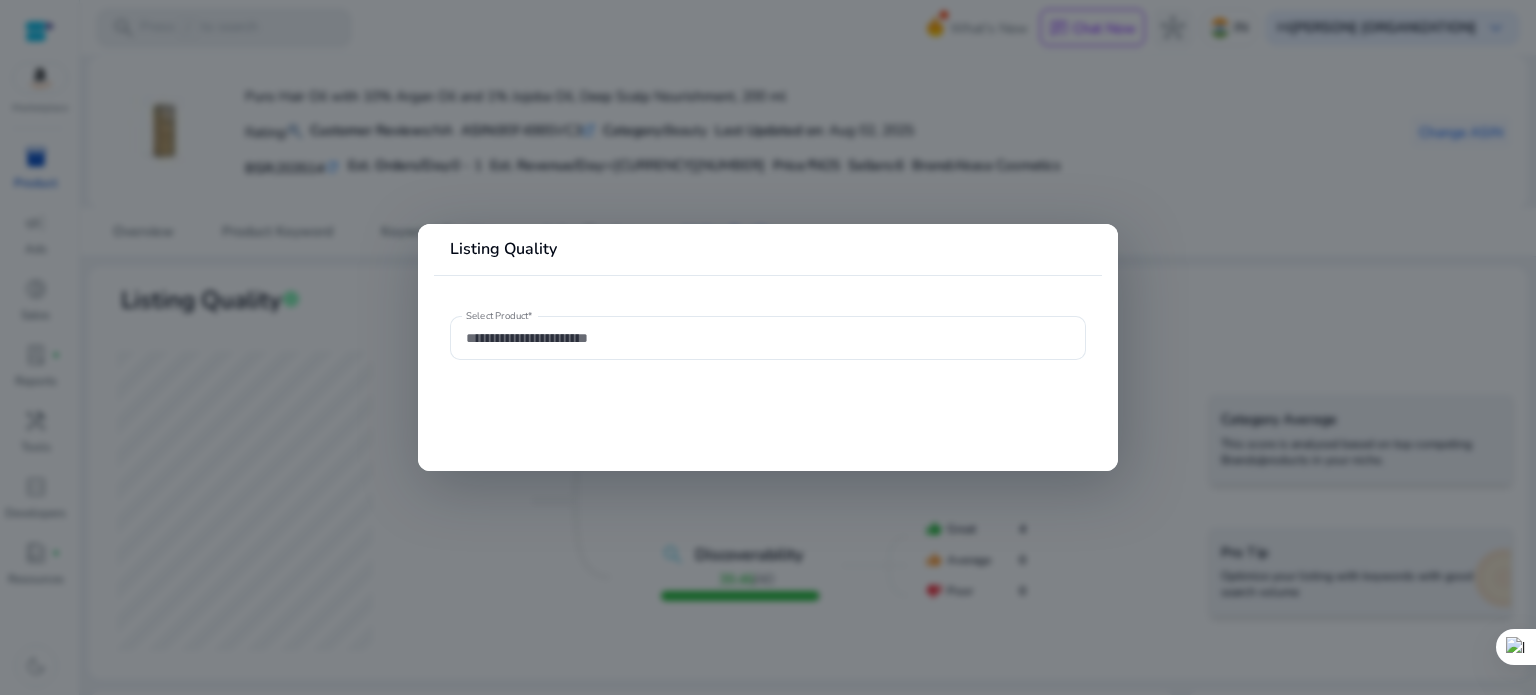 type on "**********" 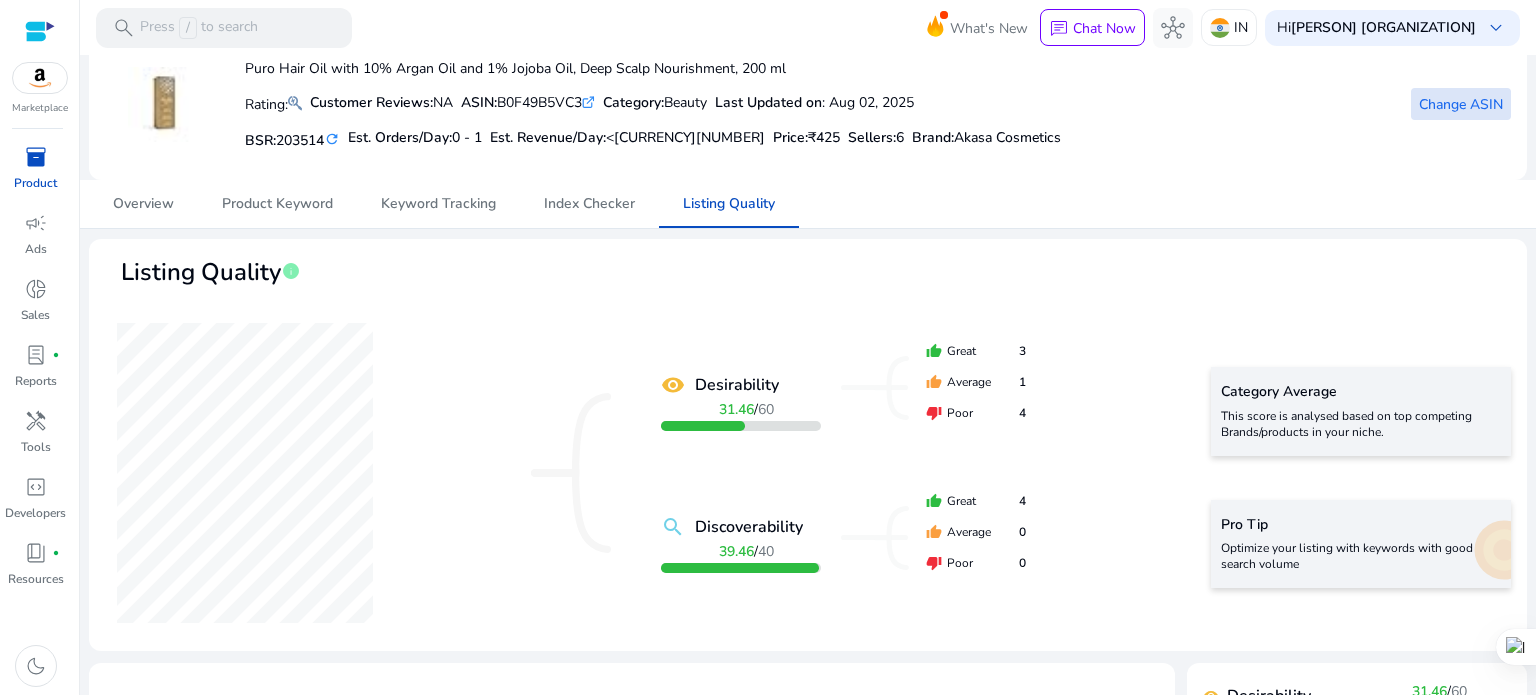 scroll, scrollTop: 0, scrollLeft: 0, axis: both 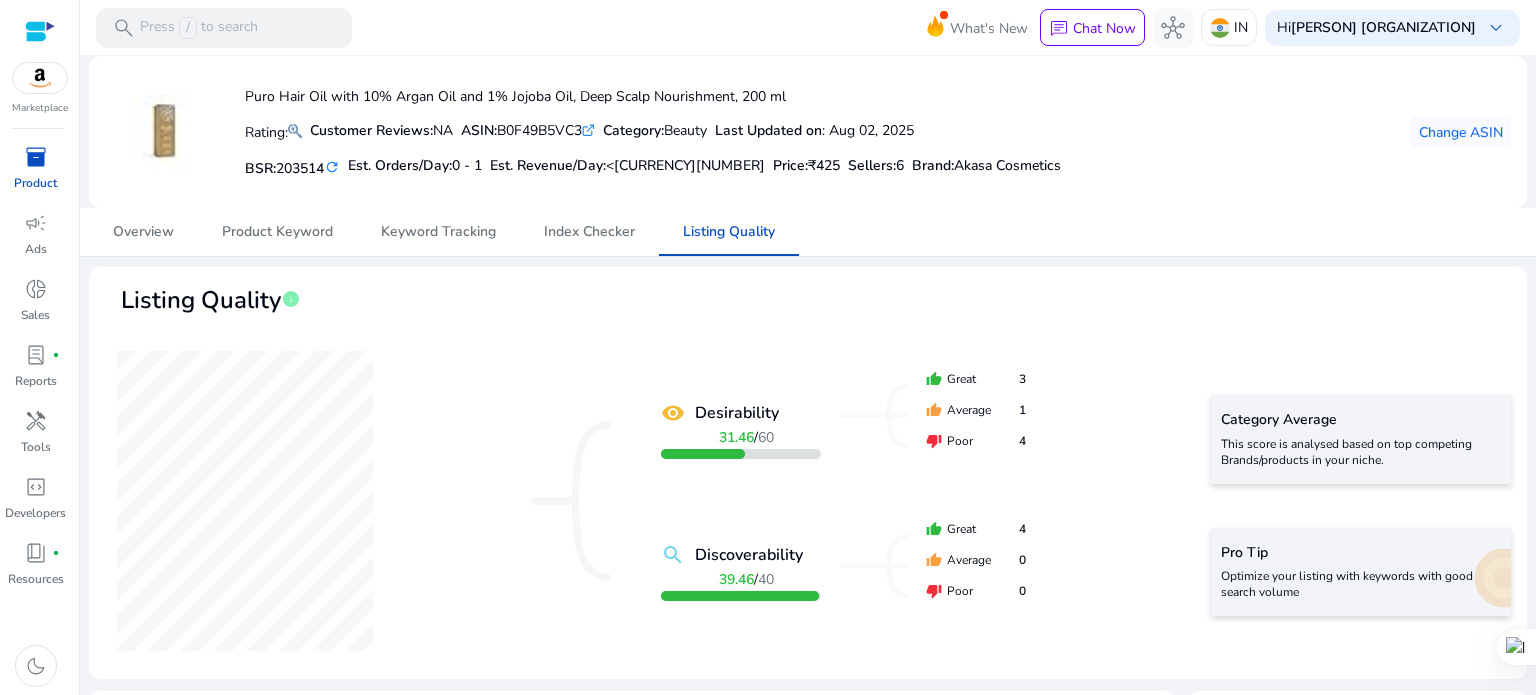 click on "thumb_up  Average  1" 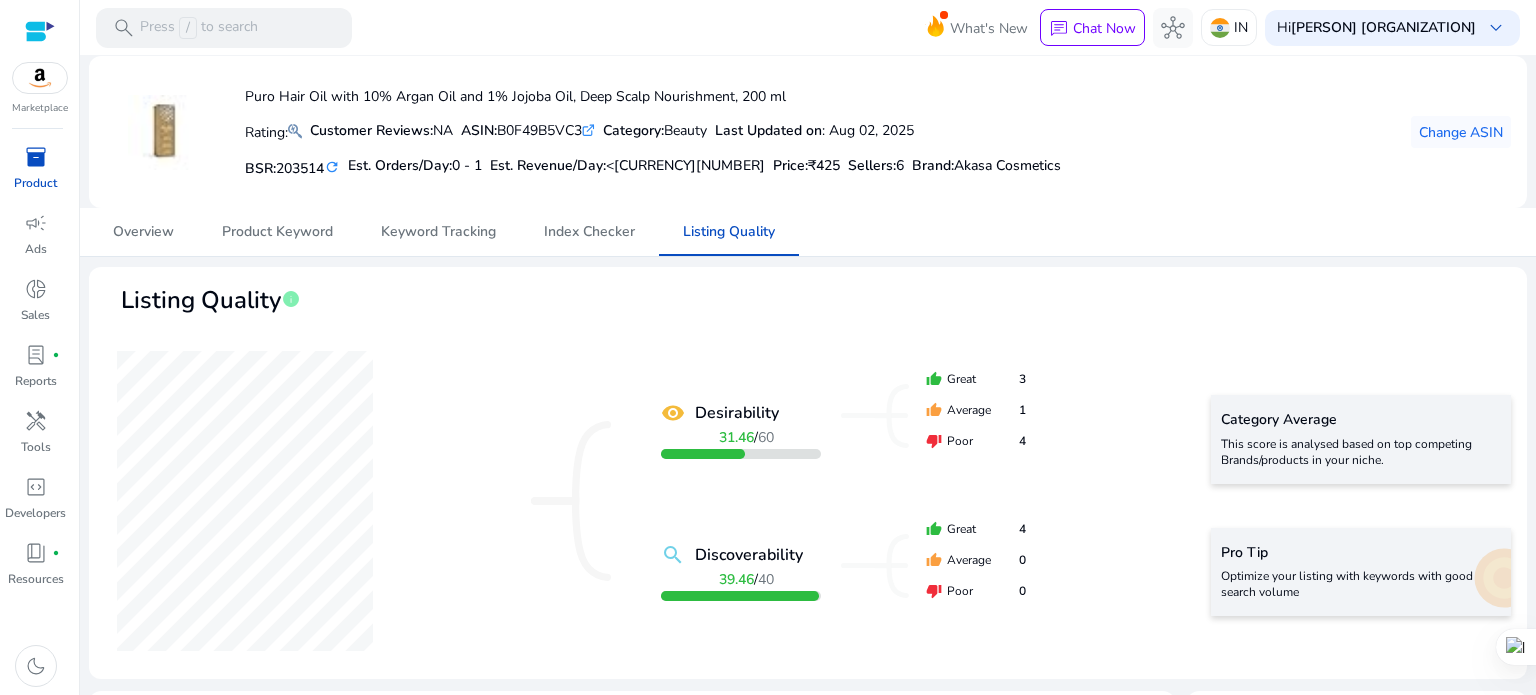 click on "Product" at bounding box center [35, 183] 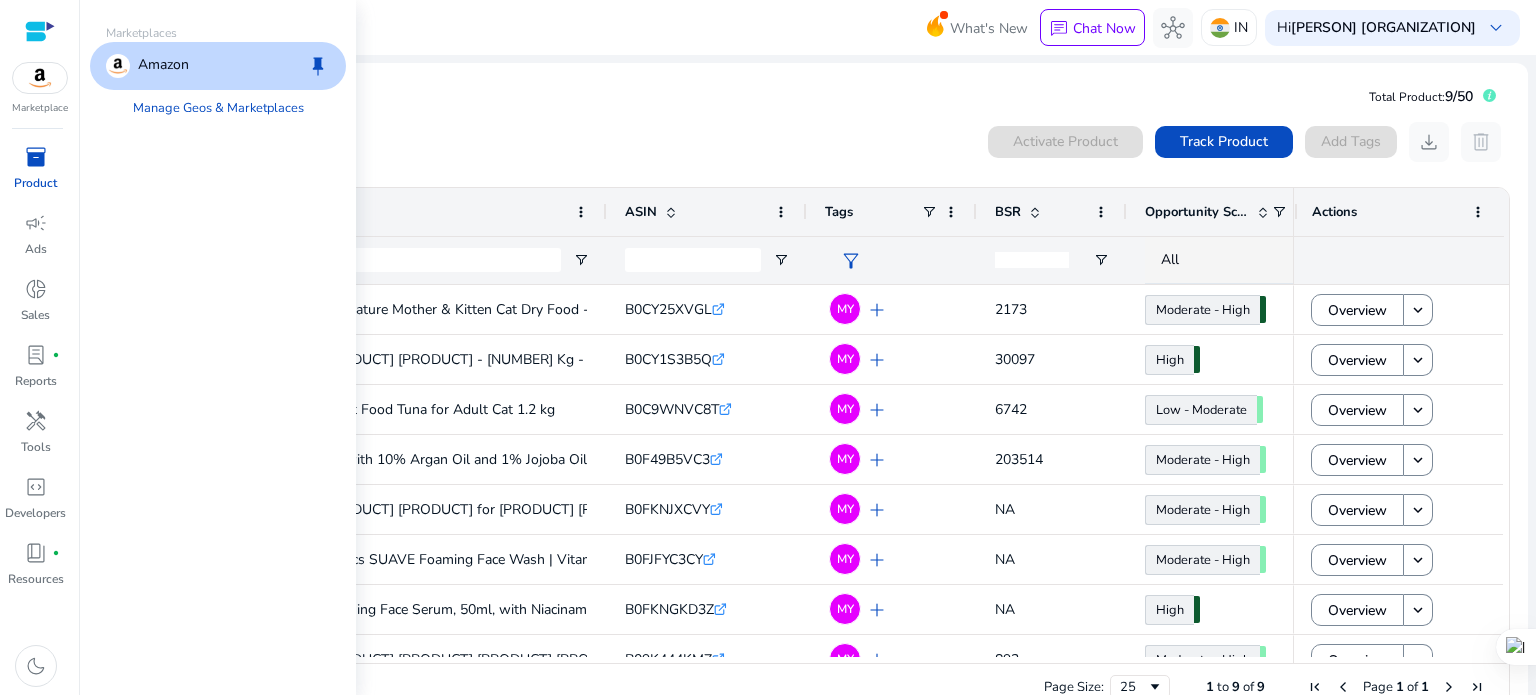 click on "Amazon   keep" at bounding box center (218, 66) 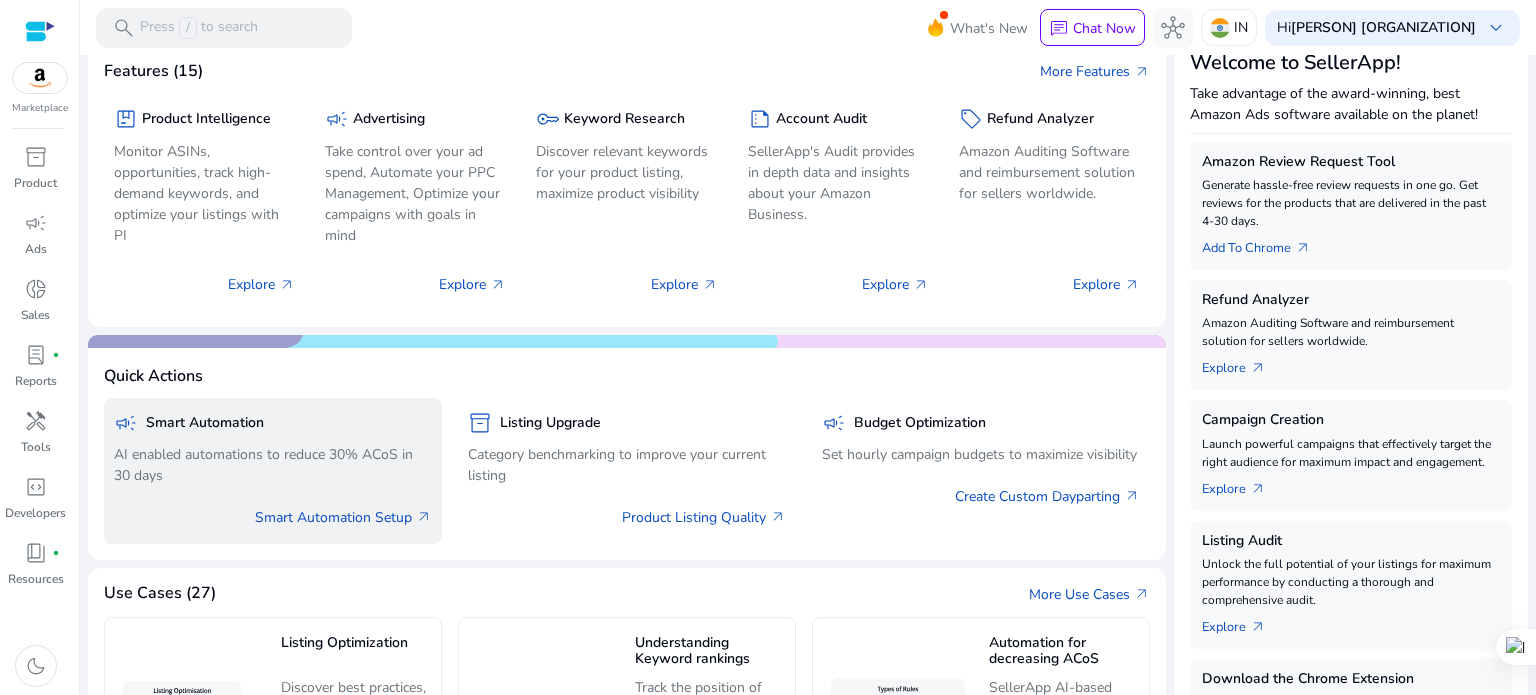 scroll, scrollTop: 0, scrollLeft: 0, axis: both 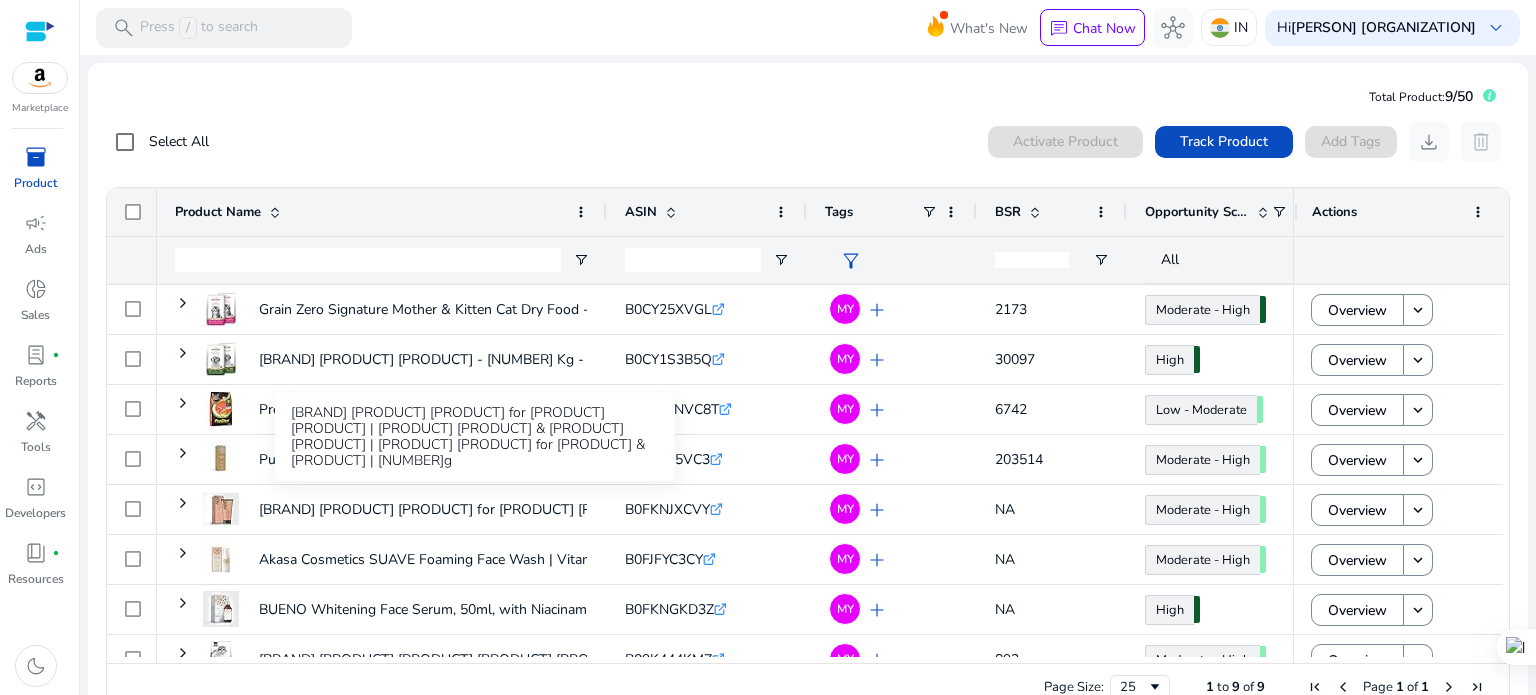 click on "[BRAND] [PRODUCT] [PRODUCT] for [PRODUCT] [PRODUCT] | [PRODUCT] [PRODUCT] & [PRODUCT] [PRODUCT] | [PRODUCT] [PRODUCT] for [PRODUCT] & [PRODUCT] | [NUMBER]g" at bounding box center [475, 437] 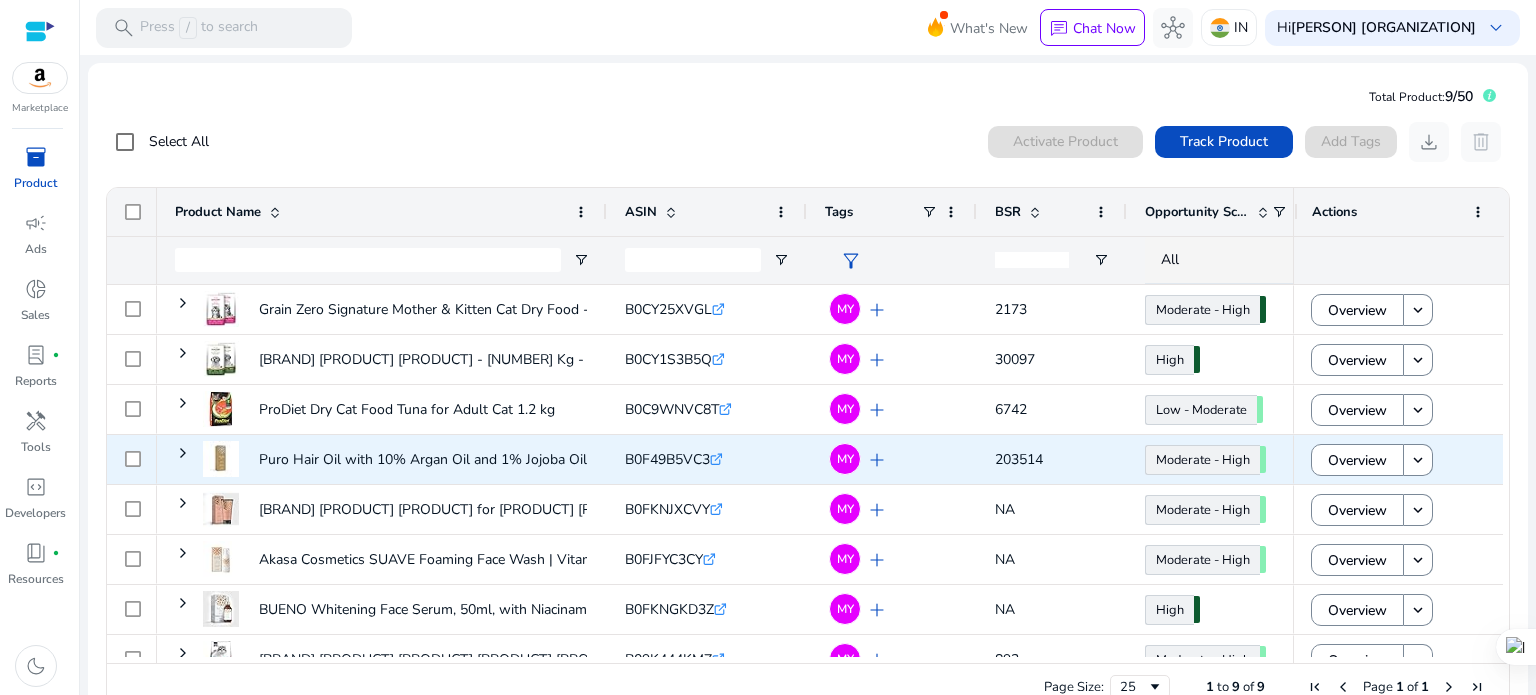 click 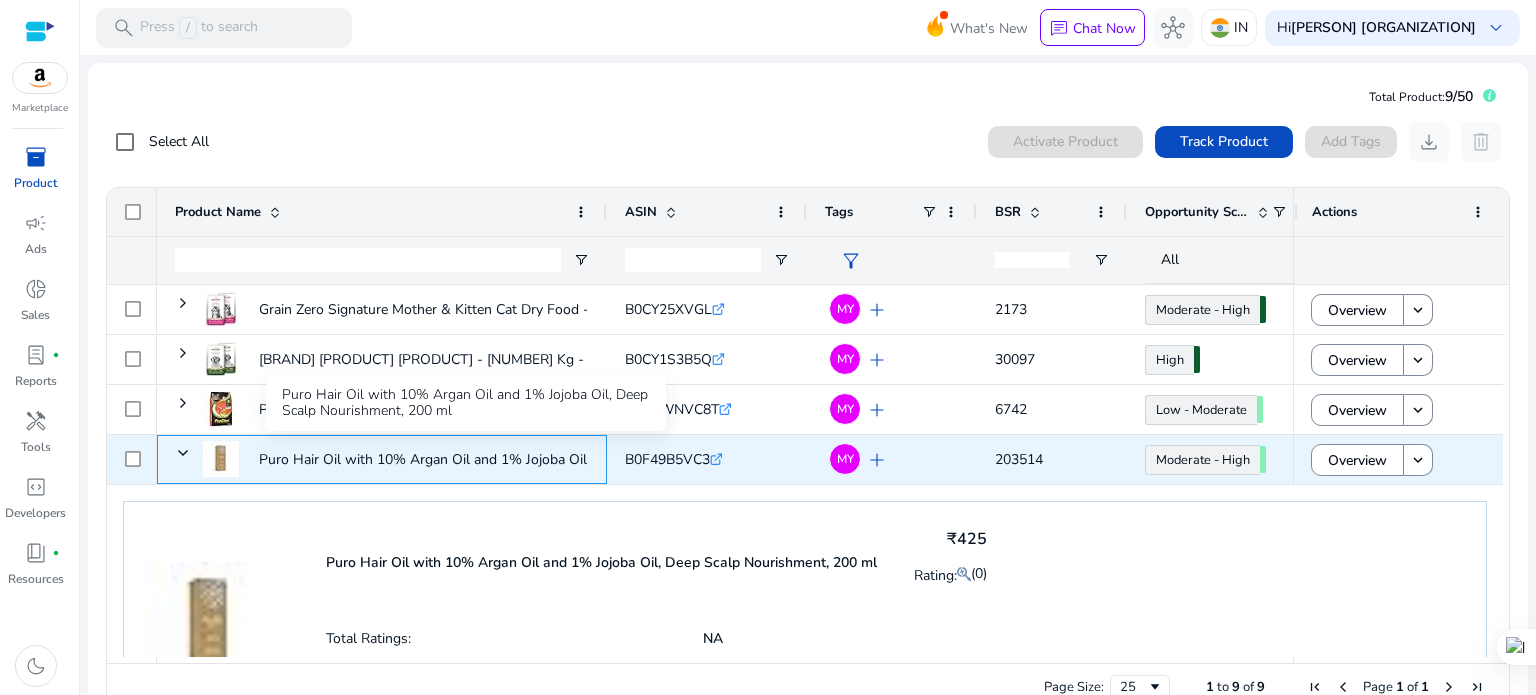click on "Puro Hair Oil with 10% Argan Oil and 1% Jojoba Oil, Deep Scalp..." 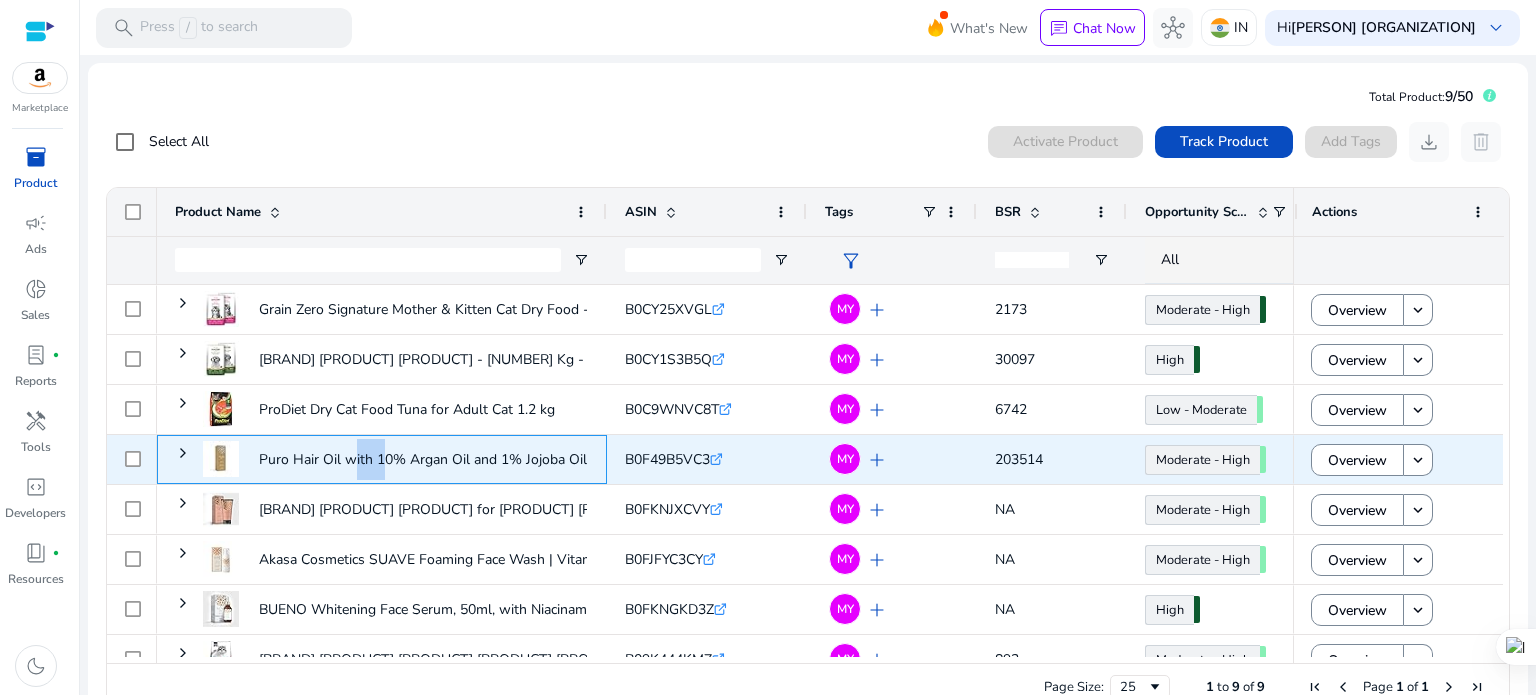 click on "Puro Hair Oil with 10% Argan Oil and 1% Jojoba Oil, Deep Scalp..." 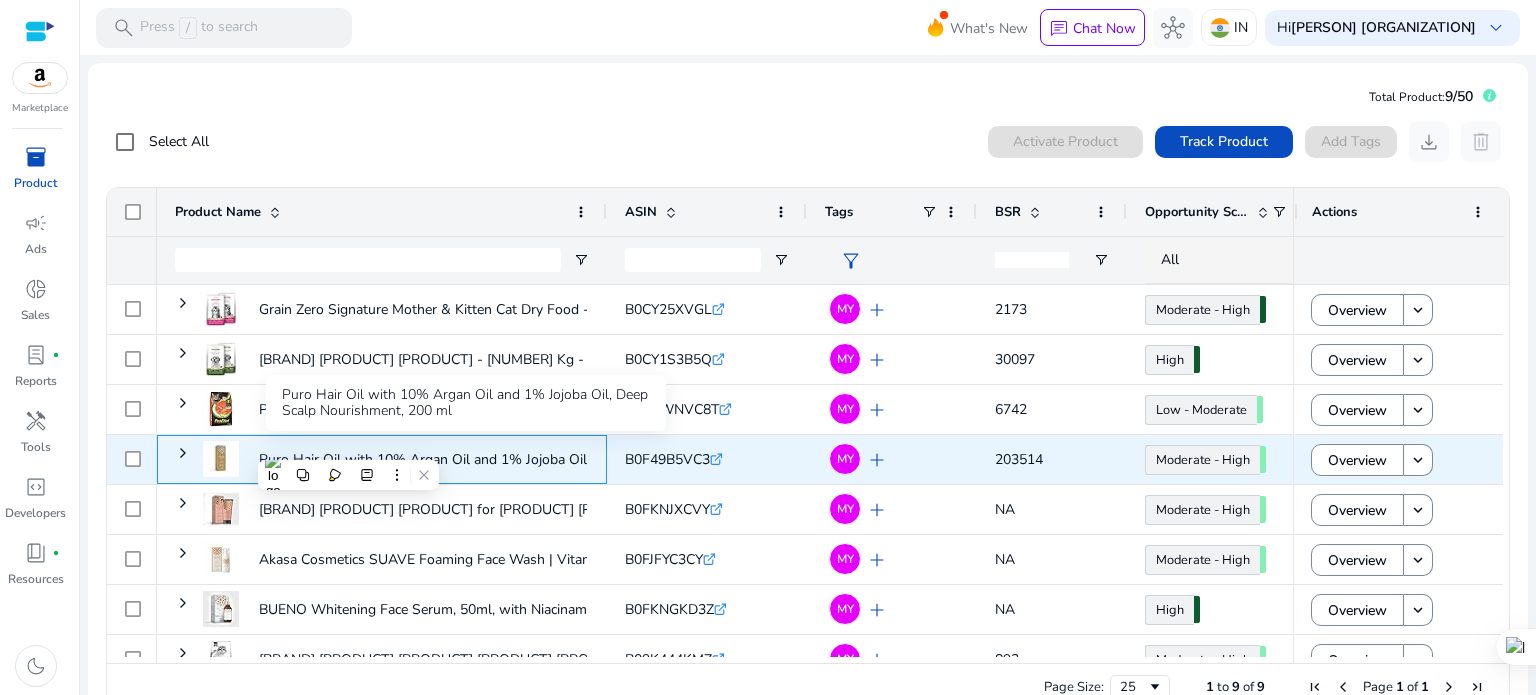 click on "Puro Hair Oil with 10% Argan Oil and 1% Jojoba Oil, Deep Scalp..." 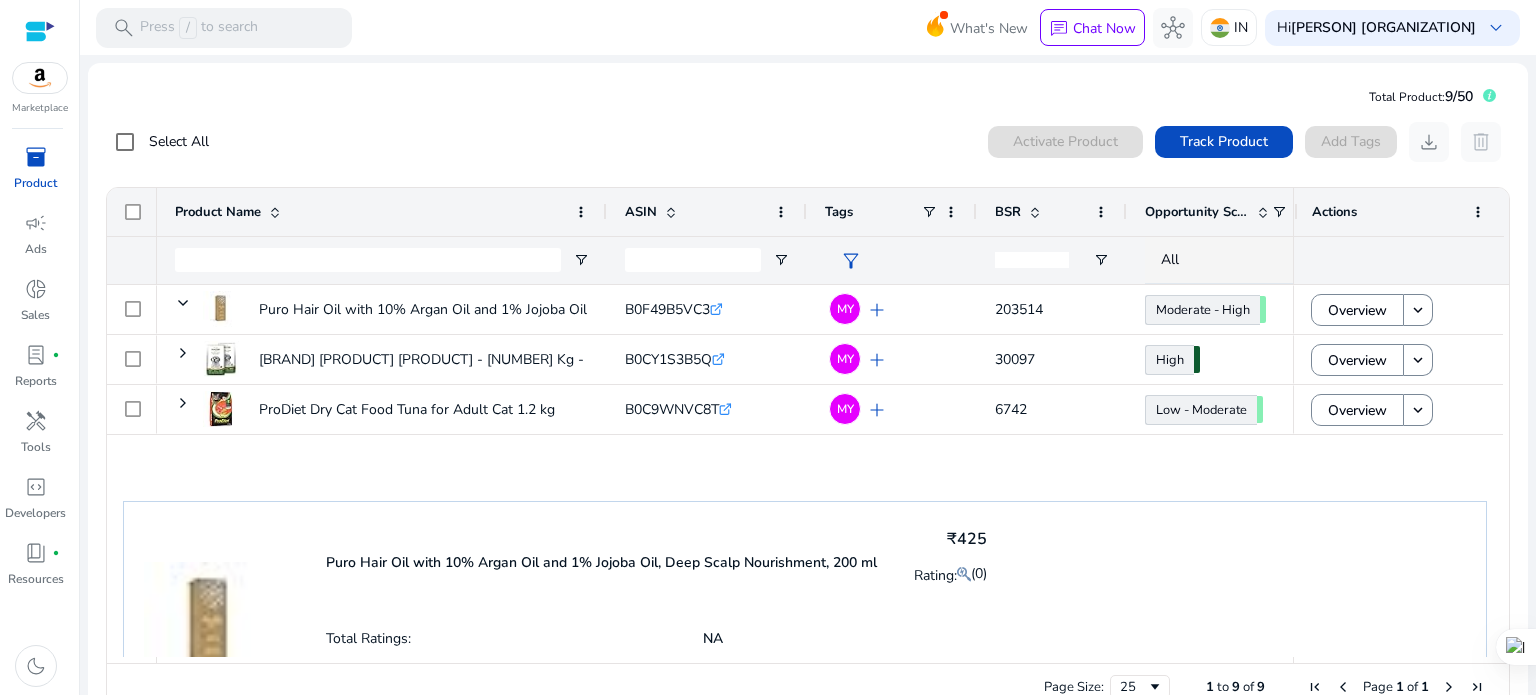 scroll, scrollTop: 200, scrollLeft: 0, axis: vertical 